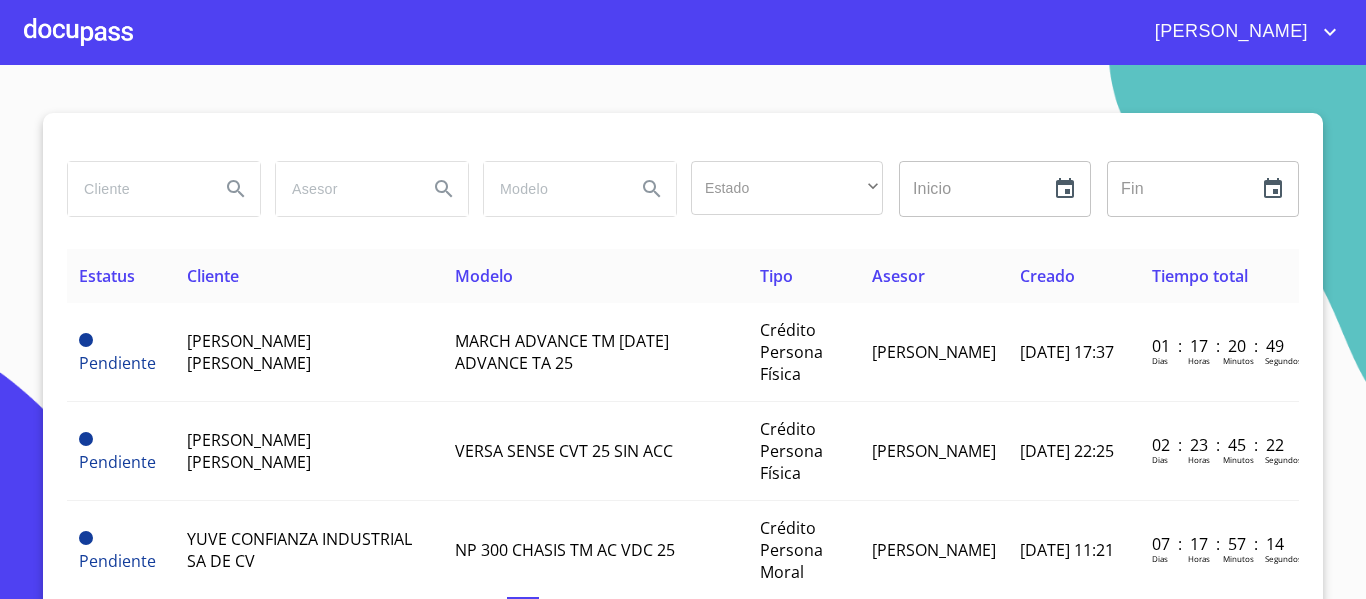scroll, scrollTop: 0, scrollLeft: 0, axis: both 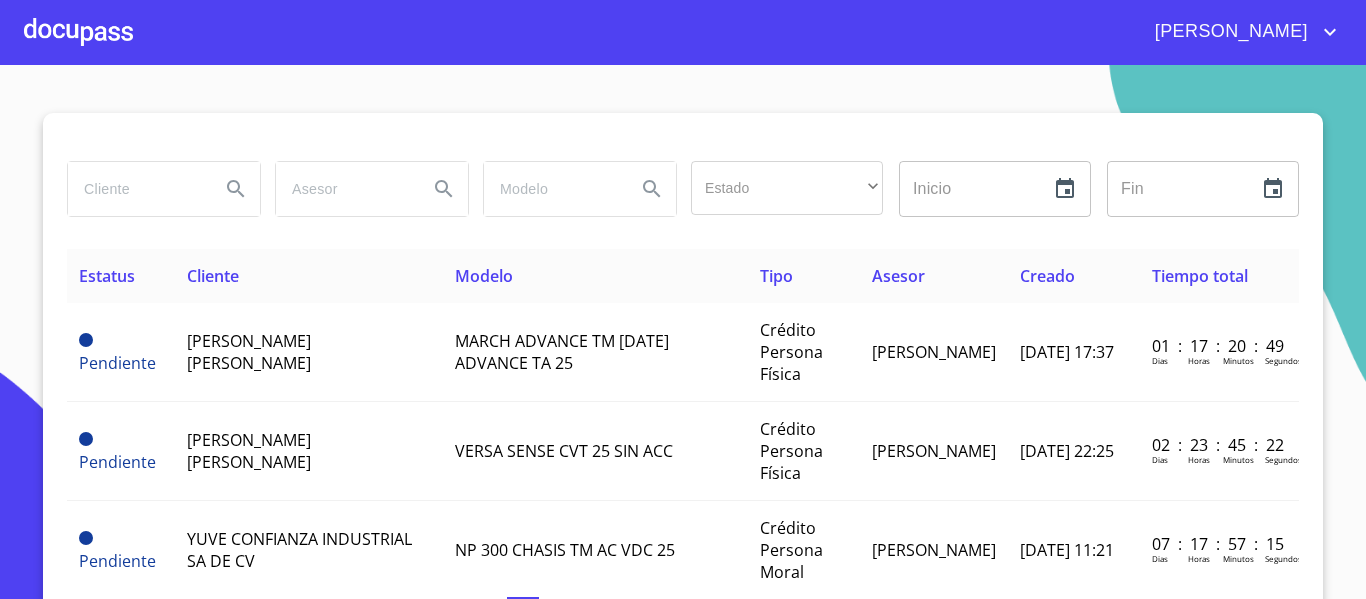 click at bounding box center [136, 189] 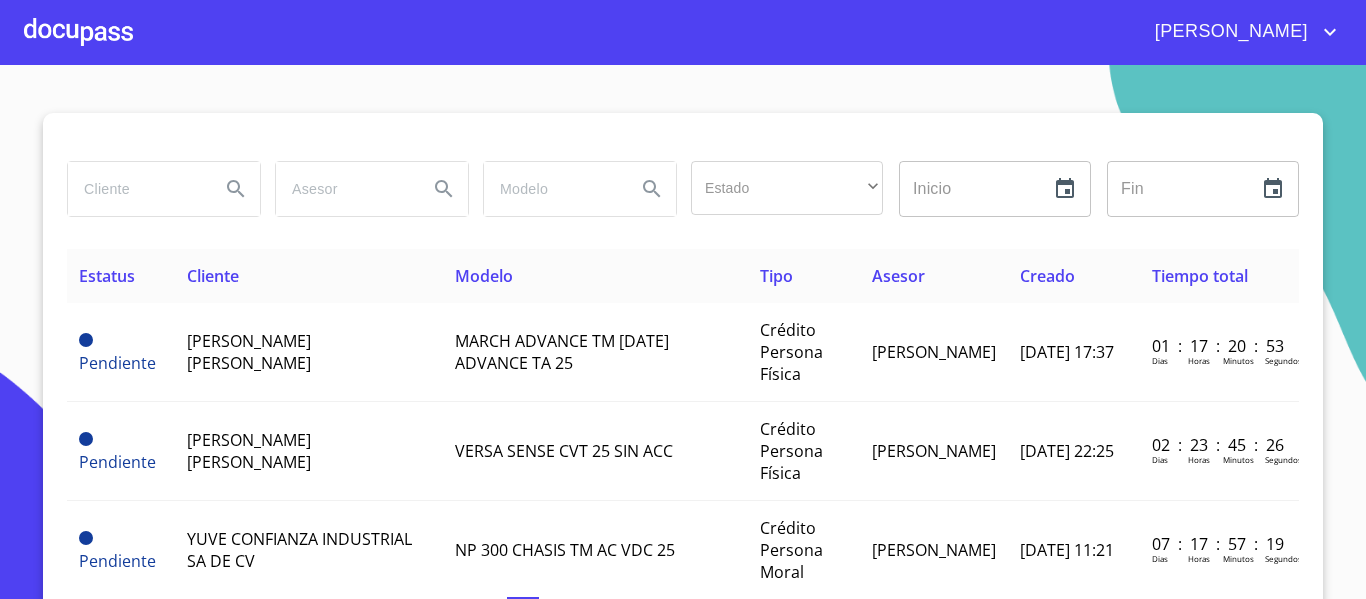 click at bounding box center (78, 32) 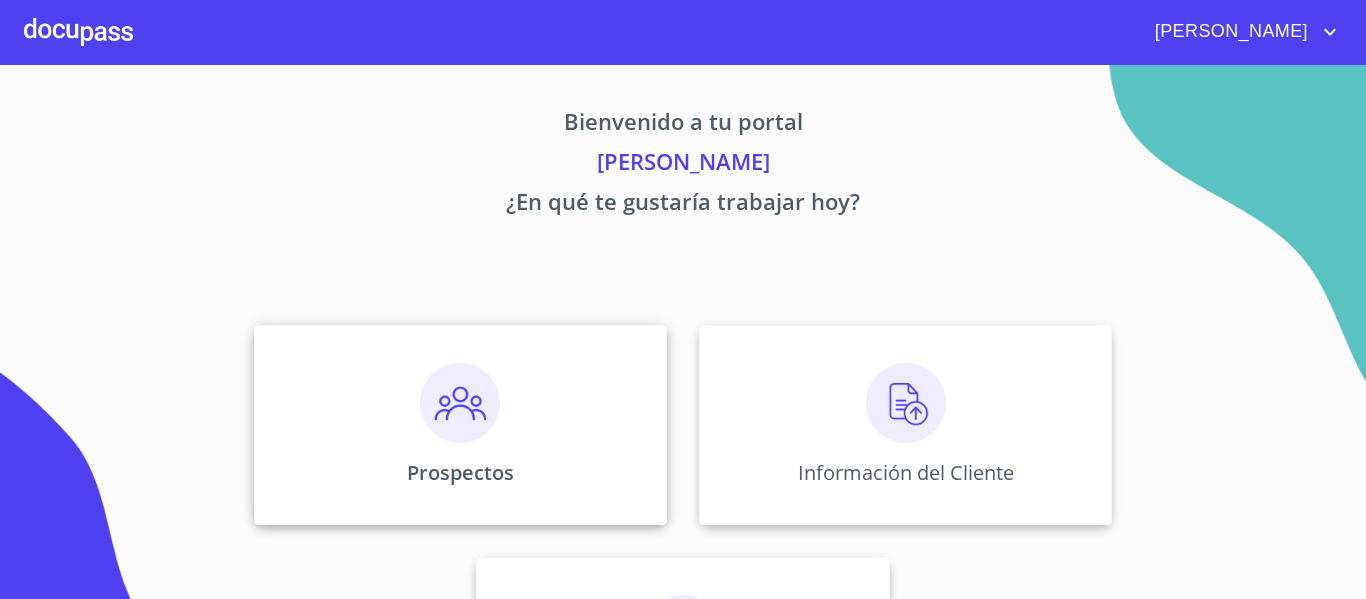 click on "Prospectos" at bounding box center (460, 472) 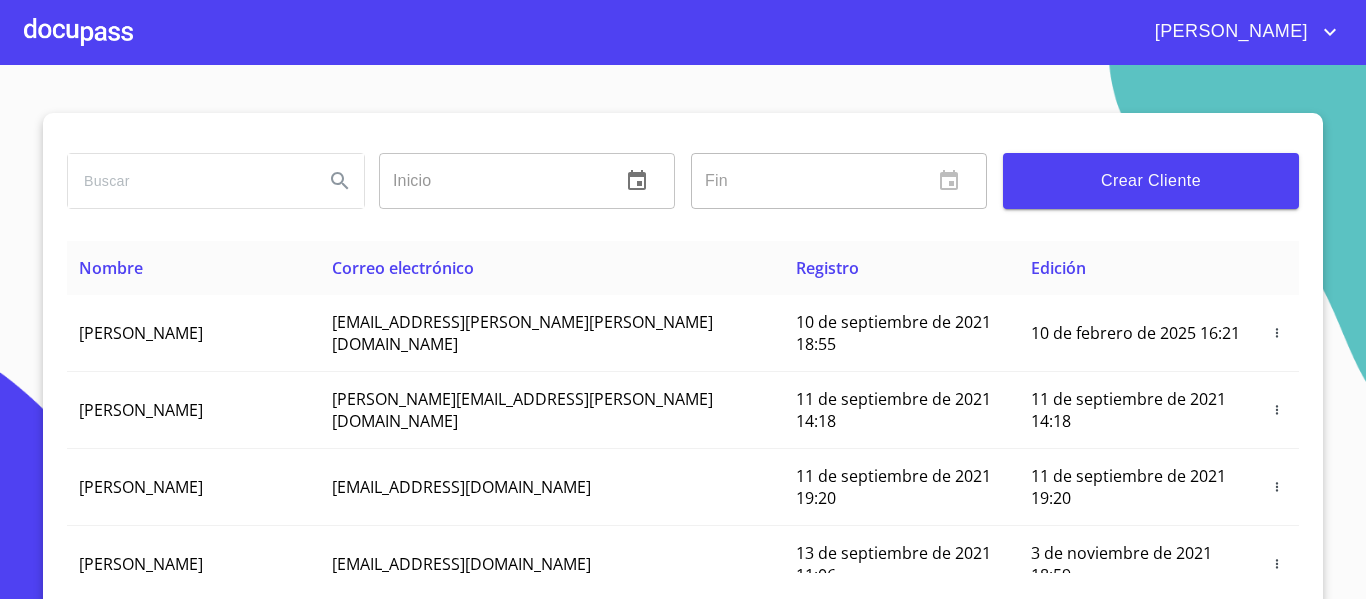 click at bounding box center [188, 181] 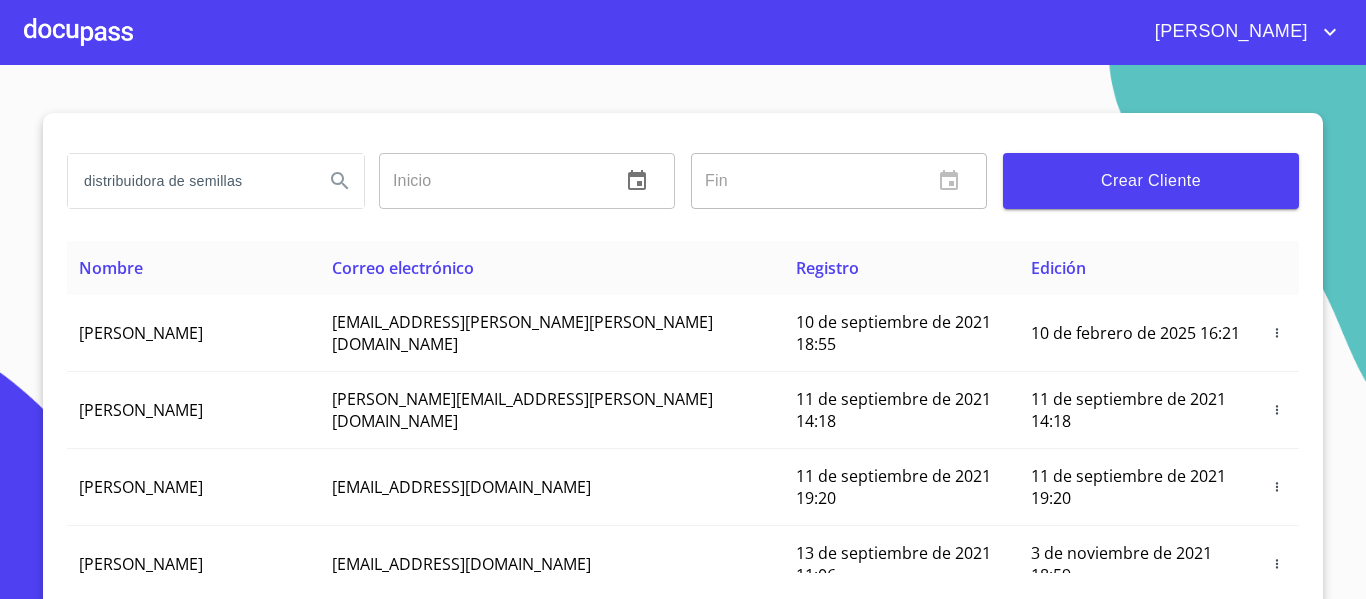type on "distribuidora de semillas" 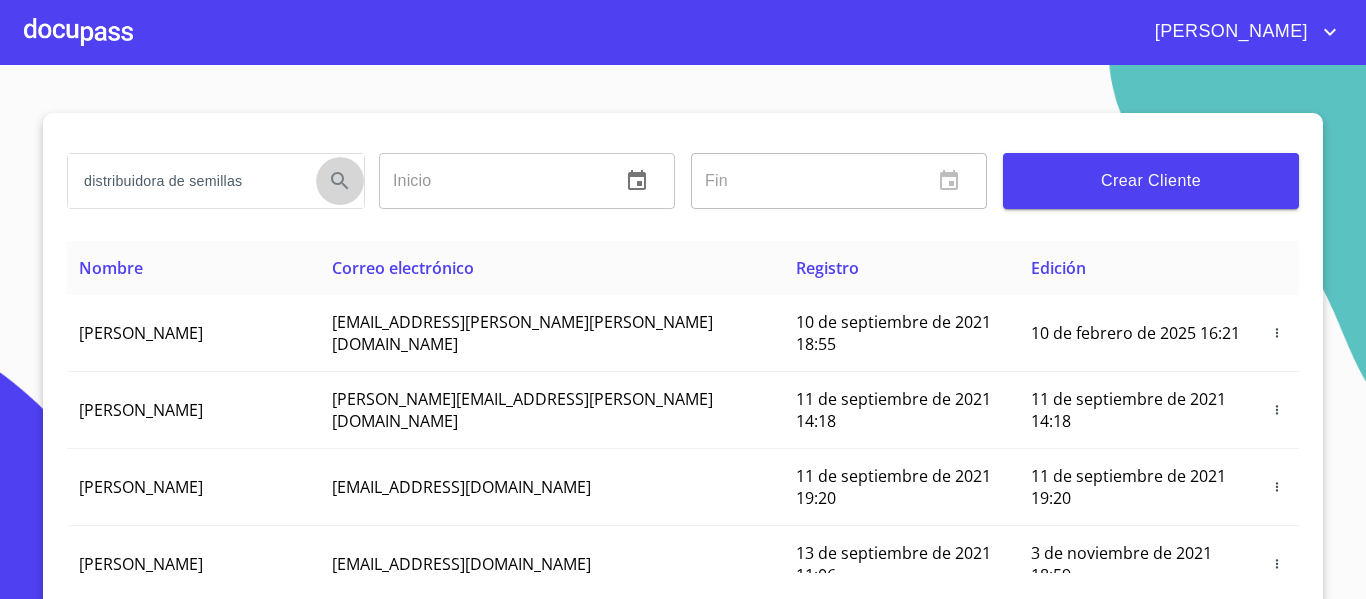 click 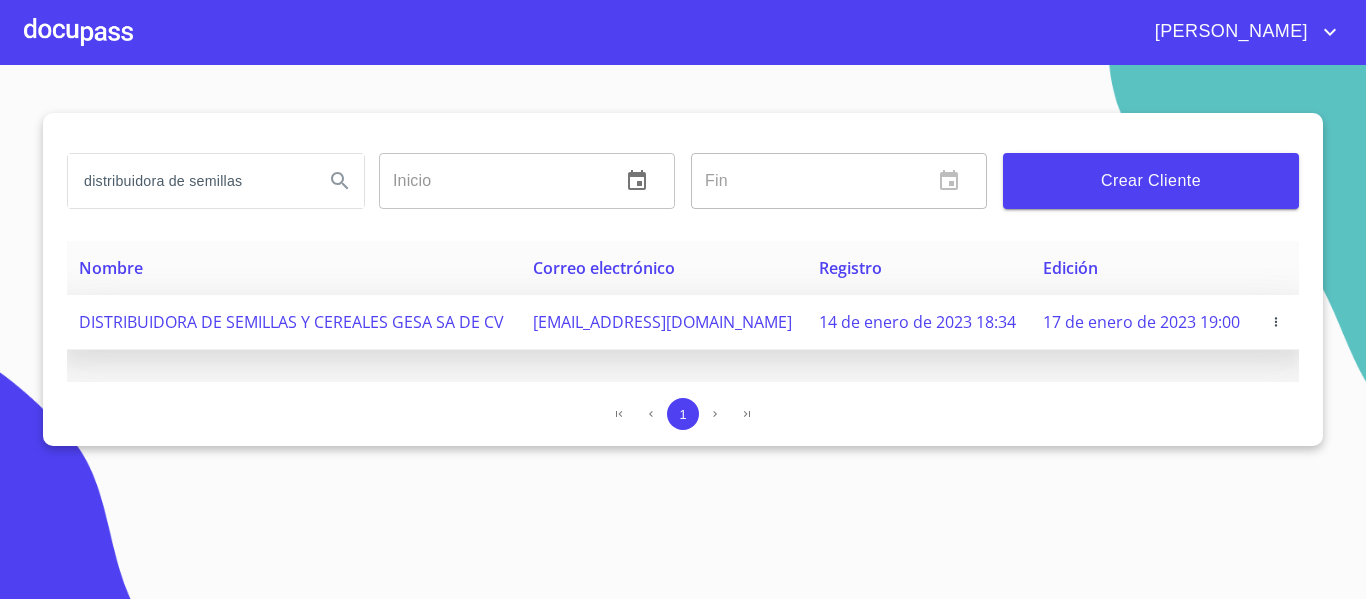click on "DISTRIBUIDORA DE SEMILLAS Y CEREALES GESA SA DE CV" at bounding box center (291, 322) 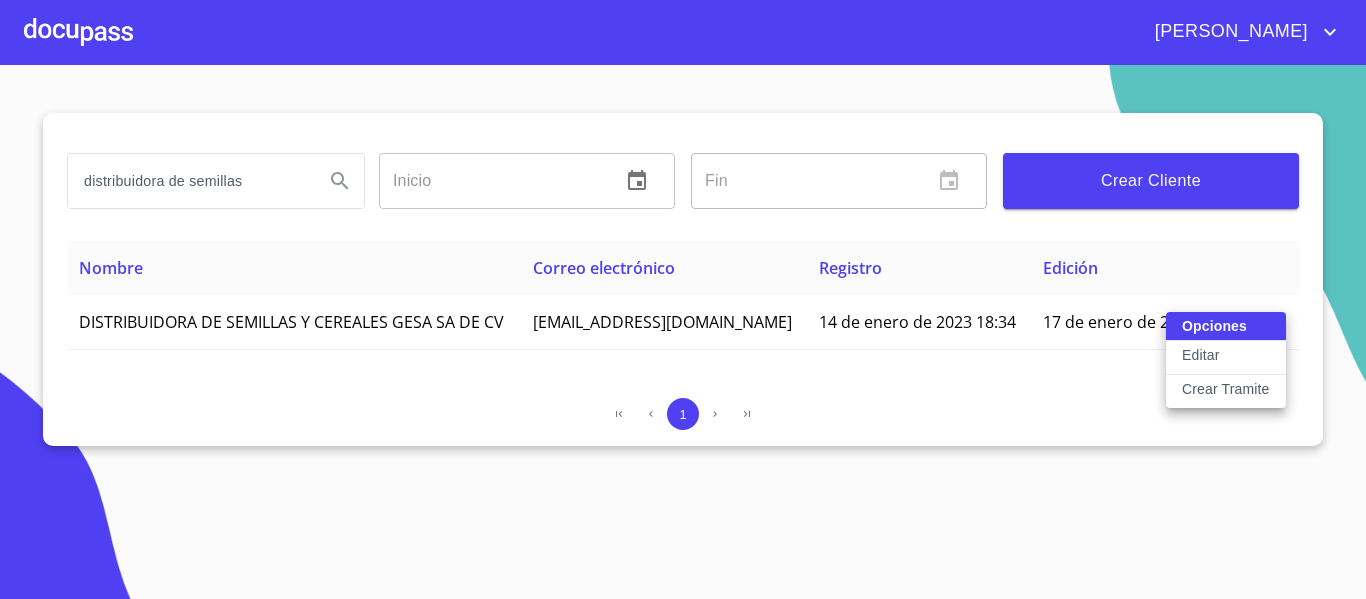 click on "Crear Tramite" at bounding box center (1226, 389) 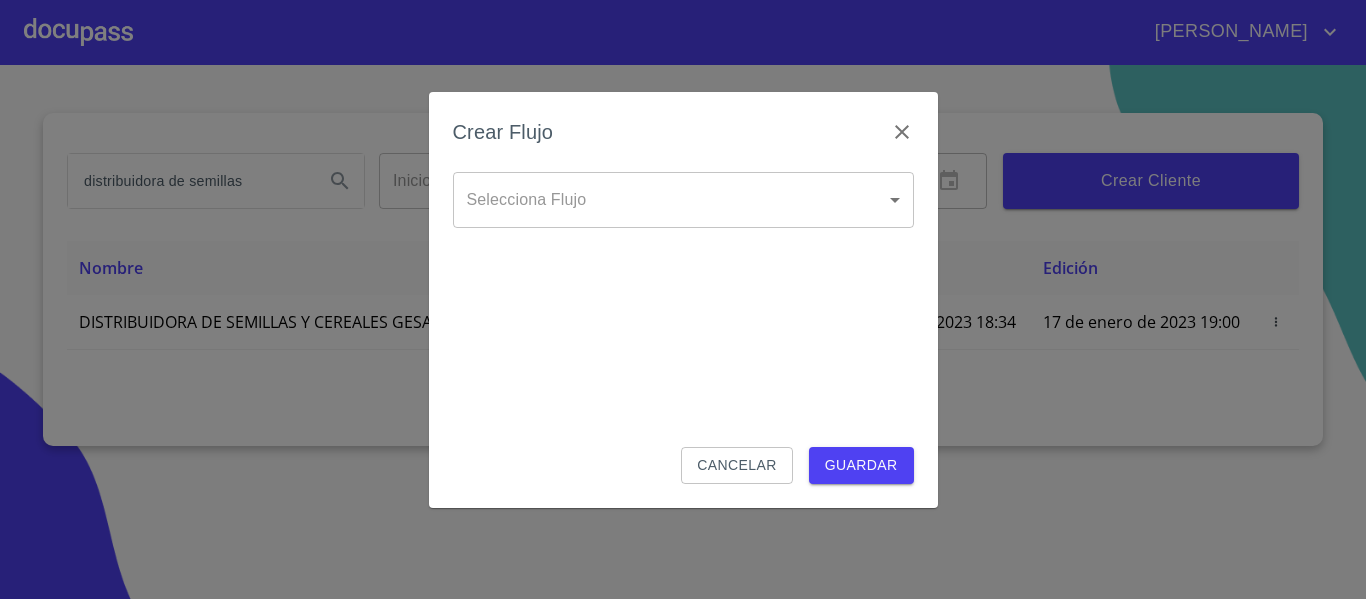 click on "[PERSON_NAME] distribuidora de semillas Inicio ​ Fin ​ Crear Cliente Nombre   Correo electrónico   Registro   Edición     DISTRIBUIDORA DE SEMILLAS Y CEREALES GESA SA DE CV [EMAIL_ADDRESS][DOMAIN_NAME] 14 de enero de 2023 18:34 17 de enero de 2023 19:00 1
Salir Crear Flujo Selecciona Flujo ​ Selecciona Flujo Cancelar Guardar" at bounding box center [683, 299] 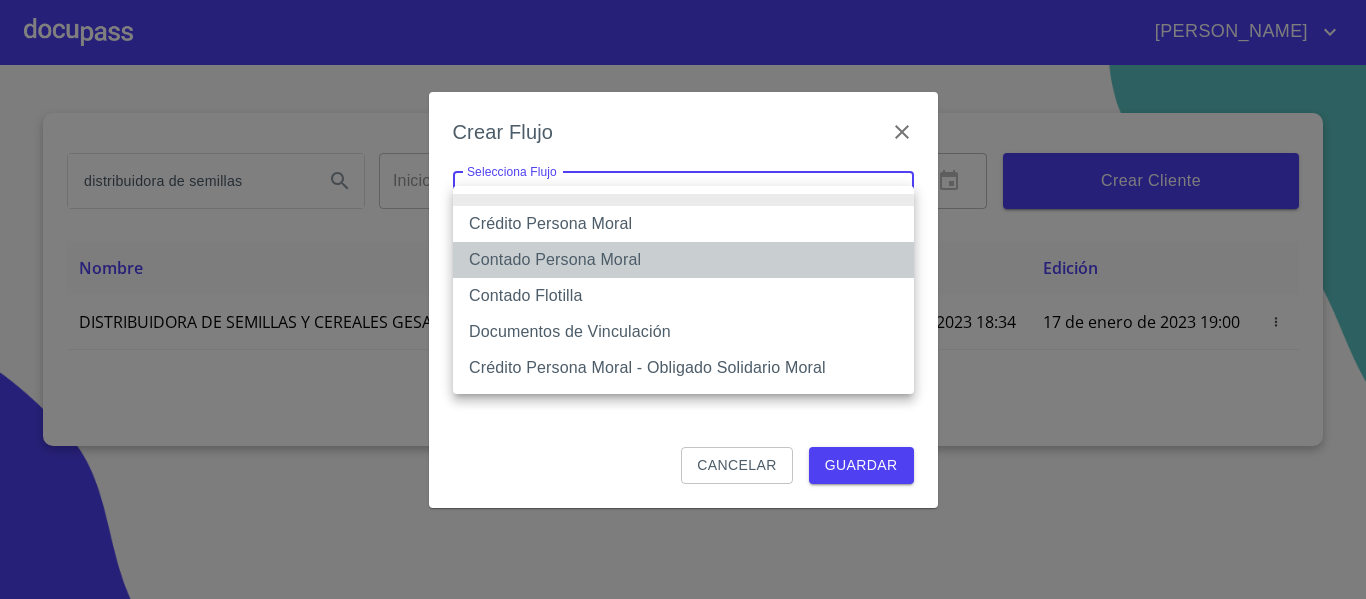 click on "Contado Persona Moral" at bounding box center [683, 260] 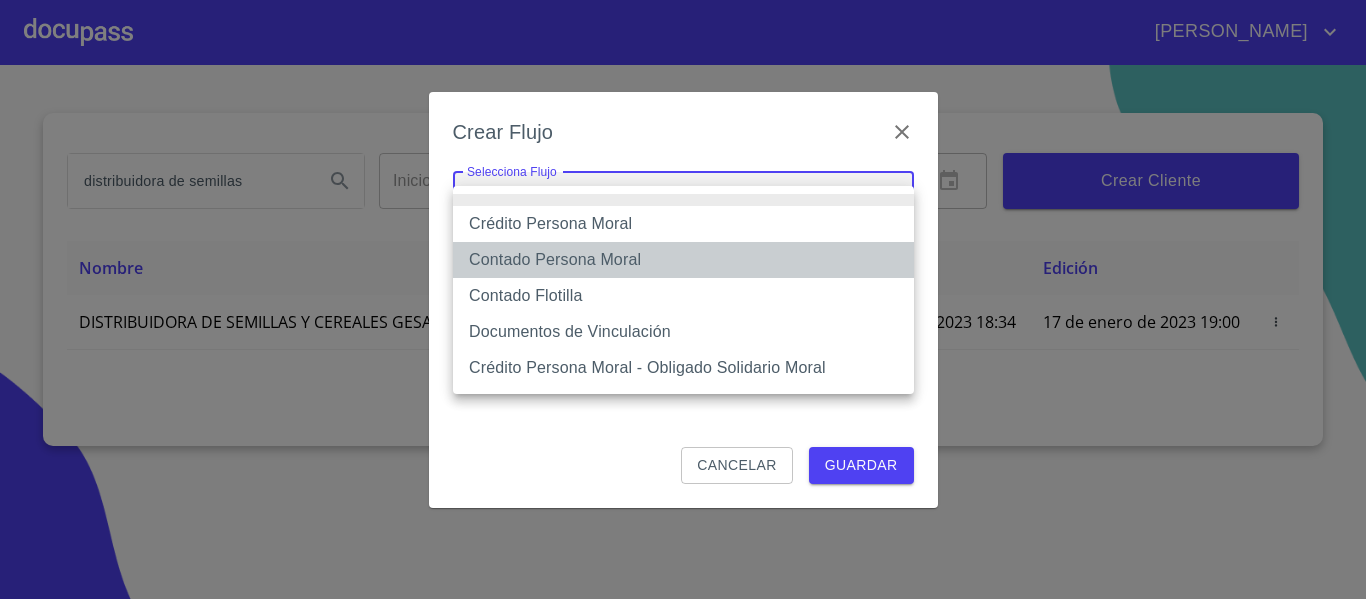 type on "6112cf9d60c1d0a048e62677" 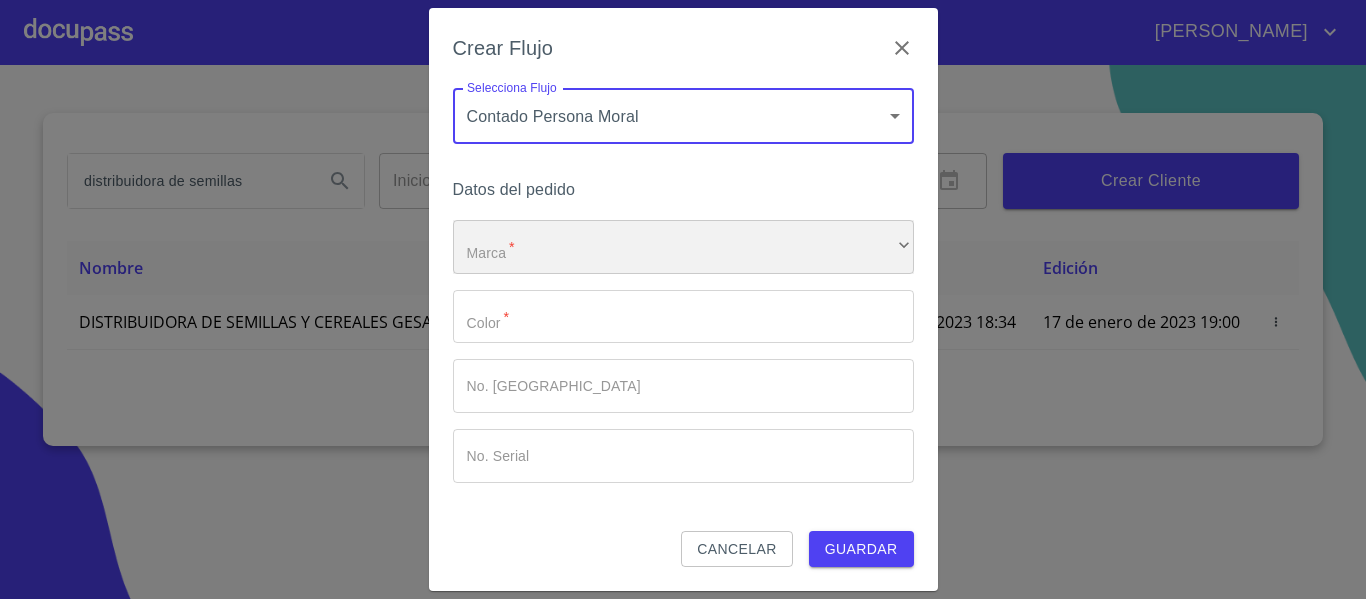 click on "​" at bounding box center [683, 247] 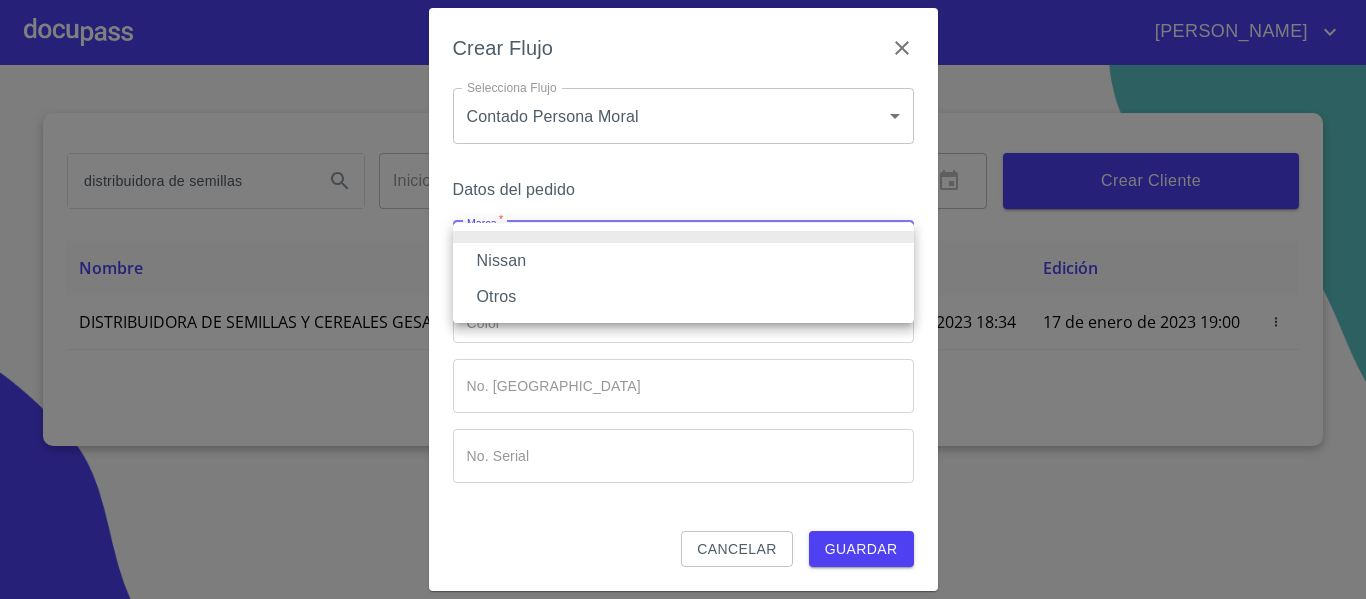 click on "Nissan" at bounding box center (683, 261) 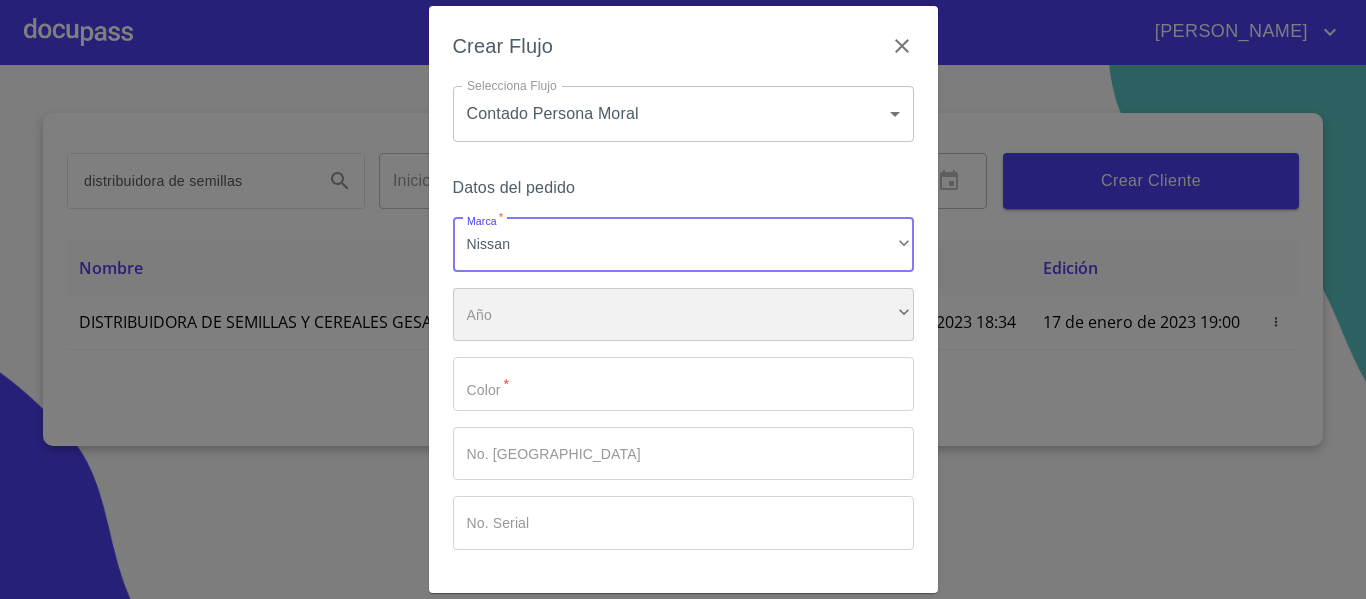 click on "​" at bounding box center [683, 315] 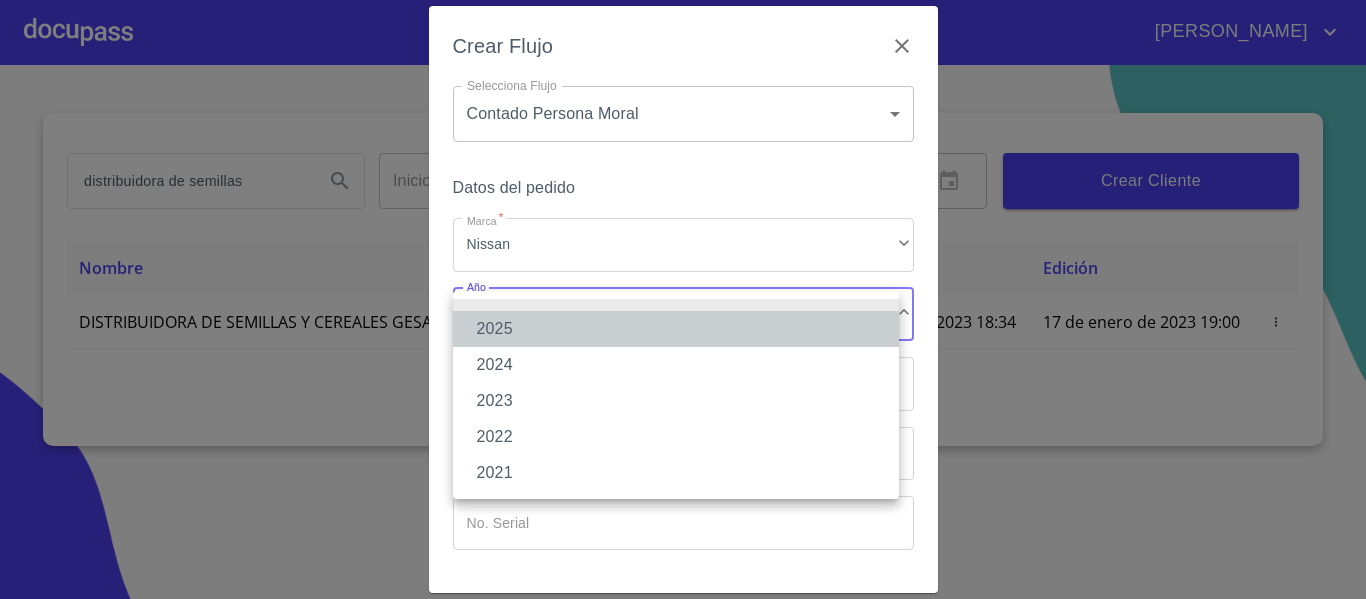 click on "2025" at bounding box center (676, 329) 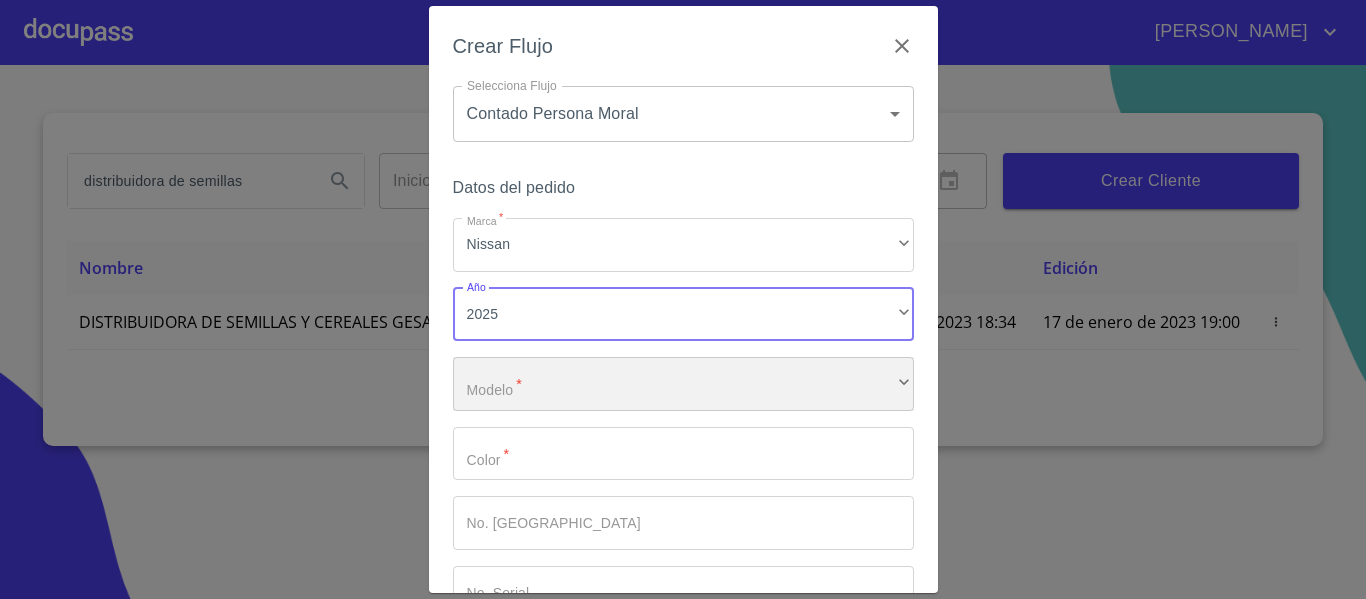 click on "​" at bounding box center (683, 384) 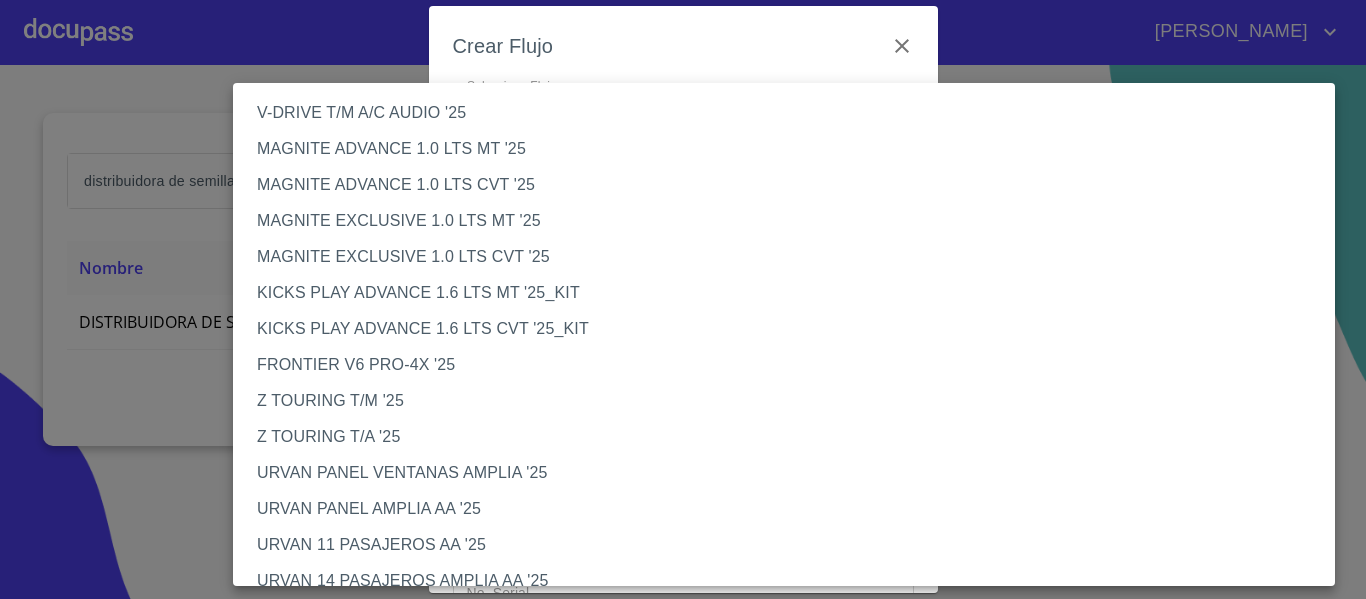 scroll, scrollTop: 0, scrollLeft: 0, axis: both 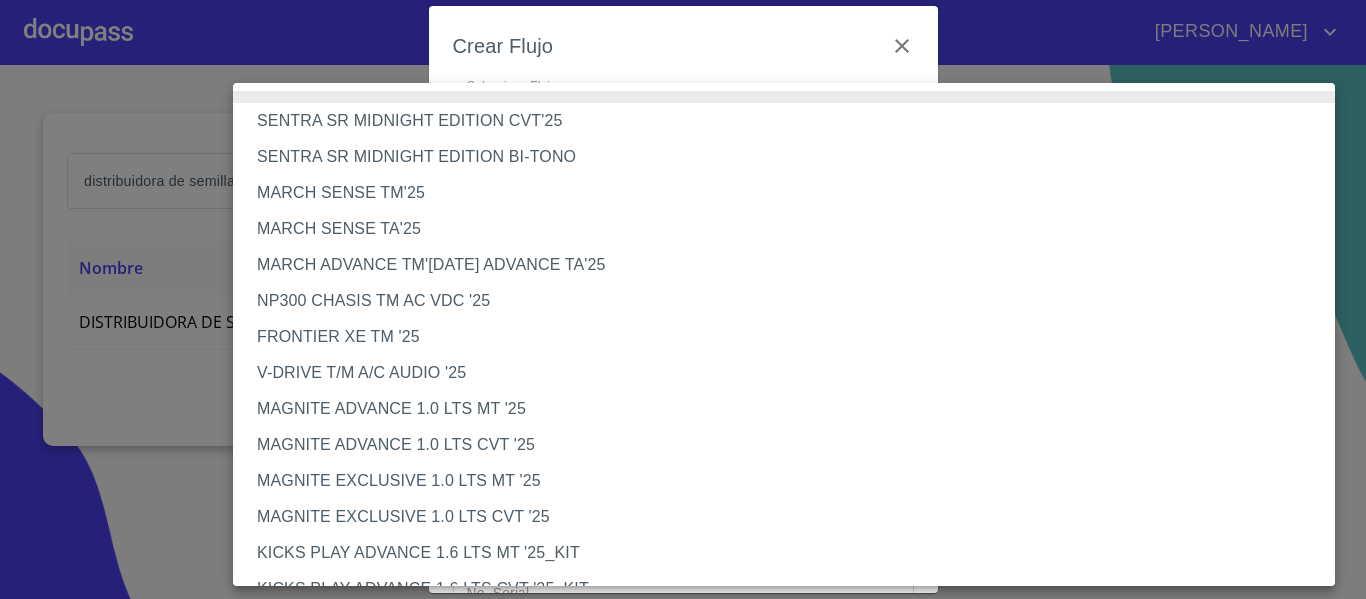 click on "NP300 CHASIS TM AC VDC '25" at bounding box center [791, 301] 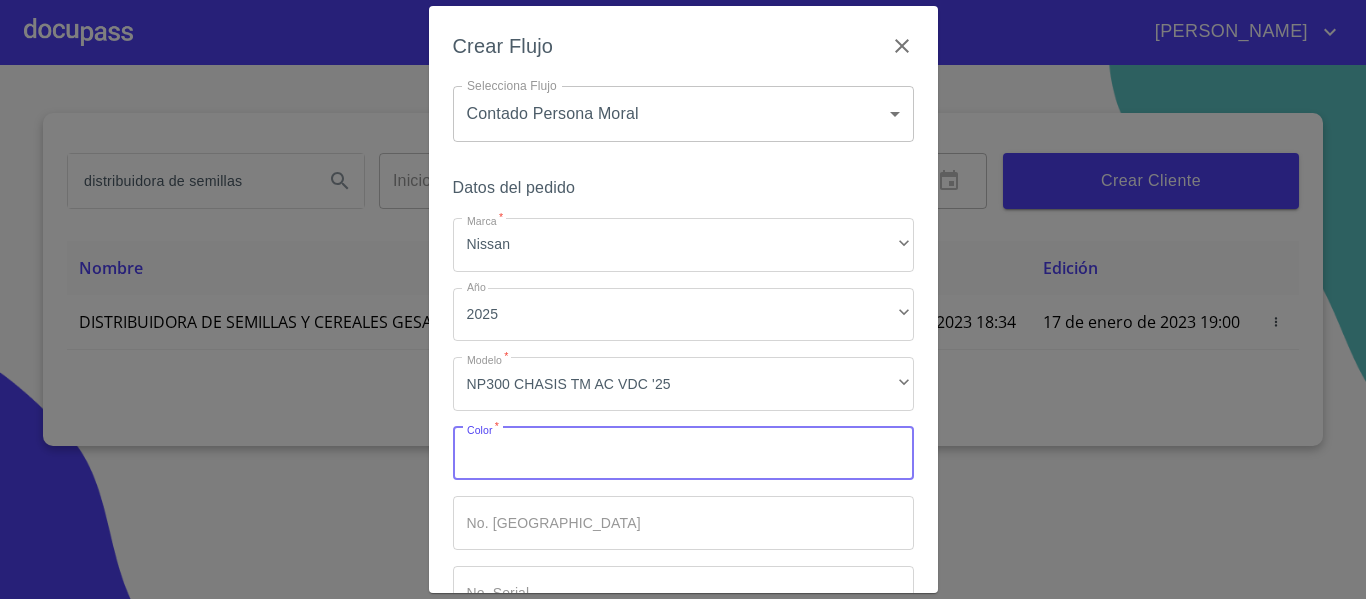 click on "Marca   *" at bounding box center [683, 454] 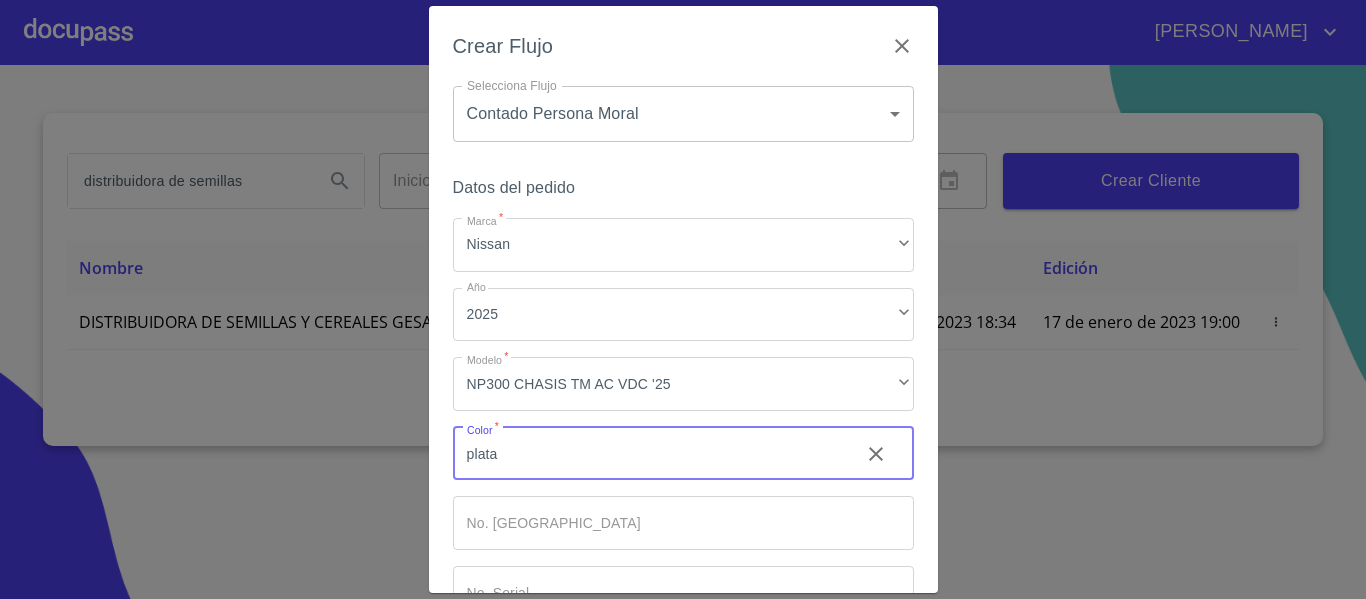 scroll, scrollTop: 135, scrollLeft: 0, axis: vertical 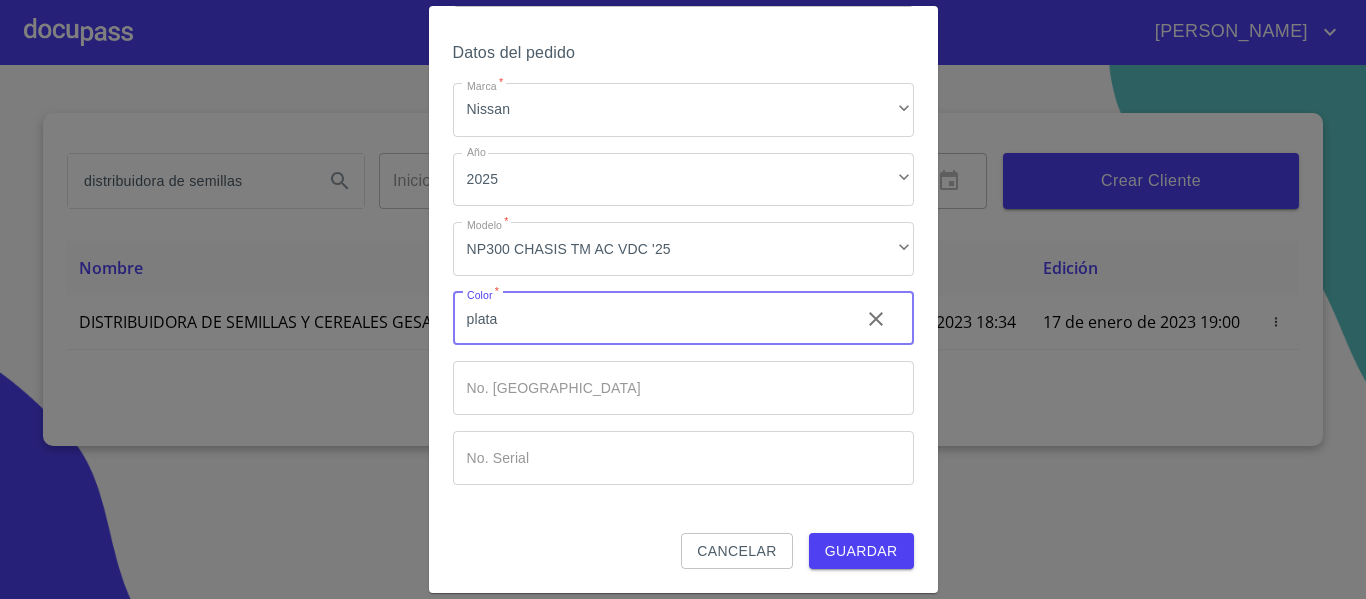 type on "plata" 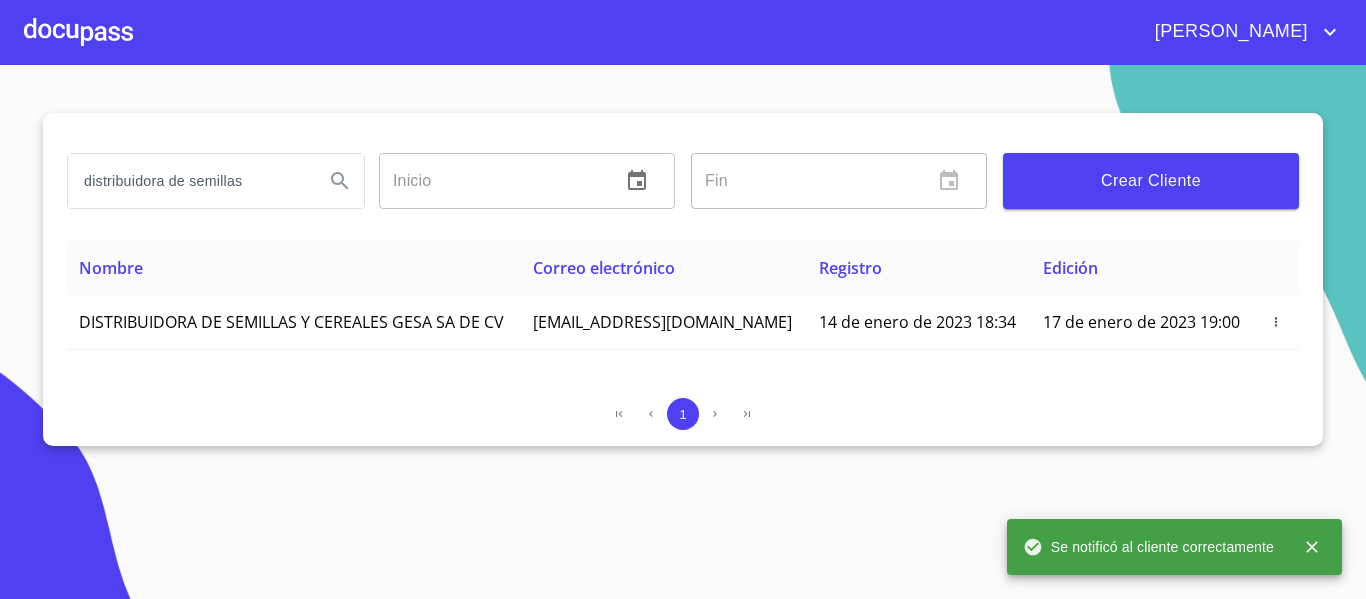 click at bounding box center [78, 32] 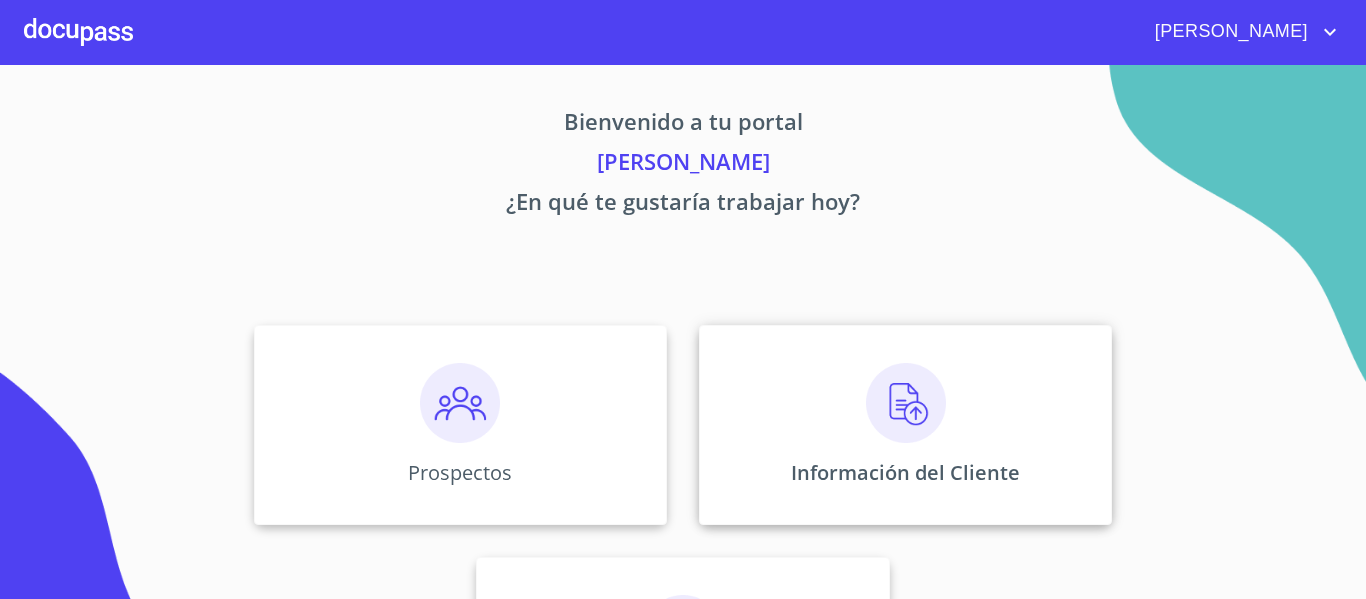 click on "Información del Cliente" at bounding box center [905, 425] 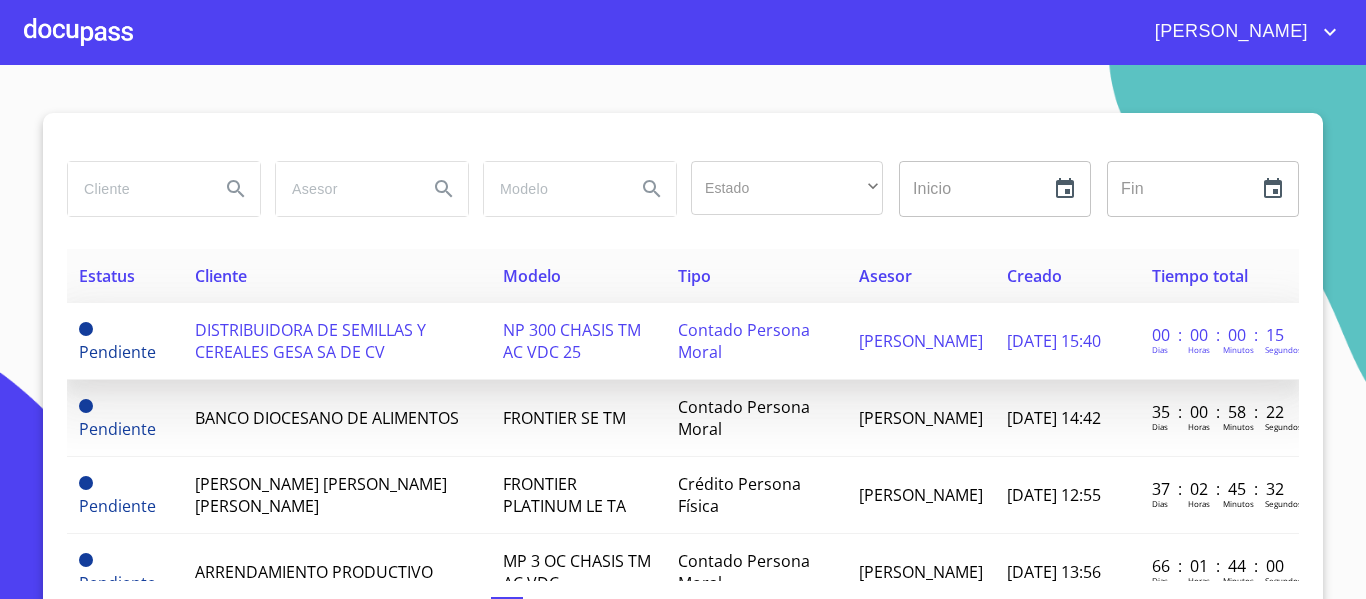 click on "DISTRIBUIDORA DE SEMILLAS Y CEREALES GESA SA DE CV" at bounding box center (310, 341) 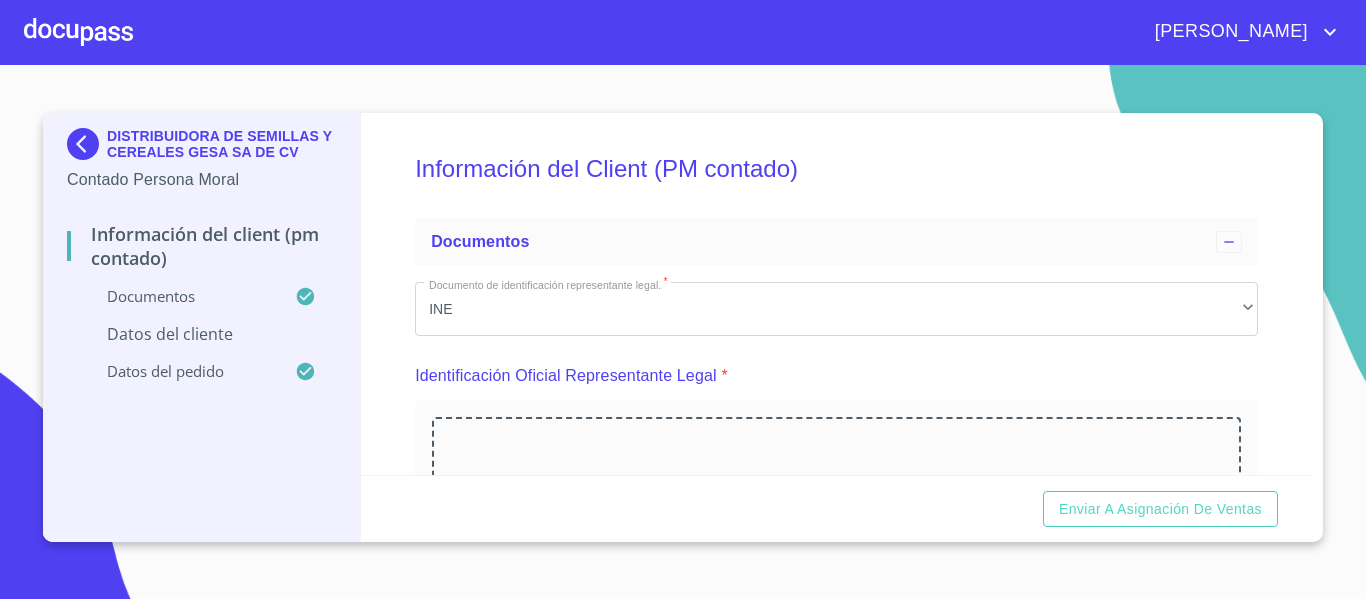 scroll, scrollTop: 0, scrollLeft: 0, axis: both 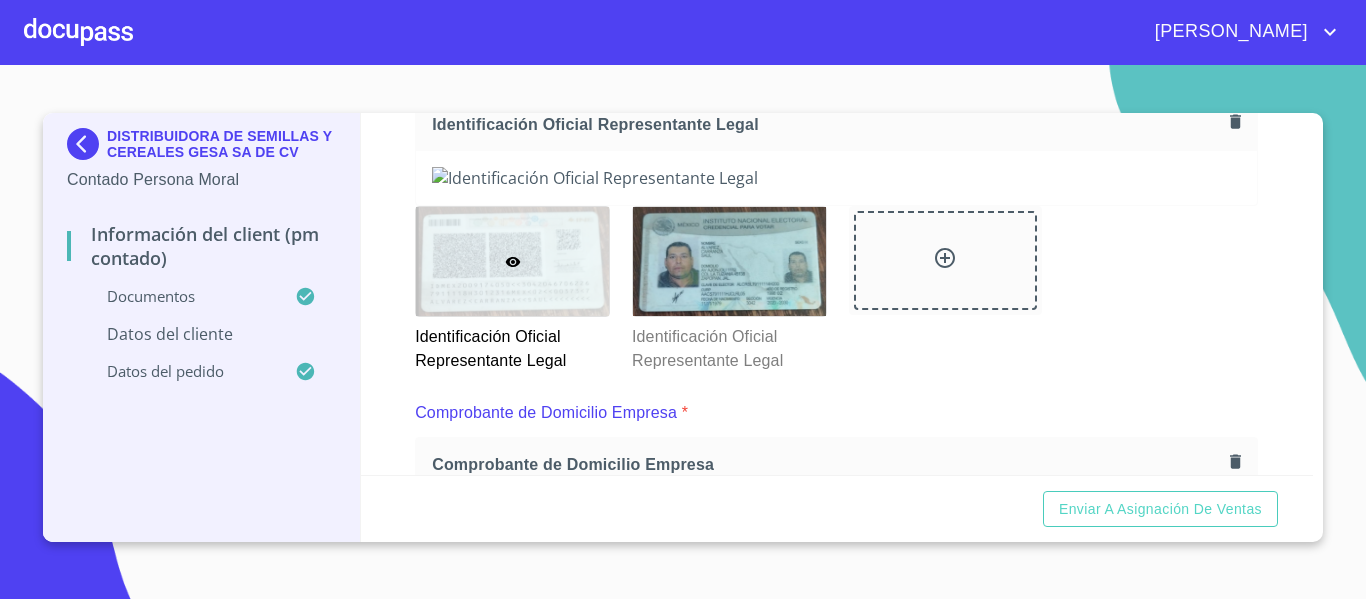click 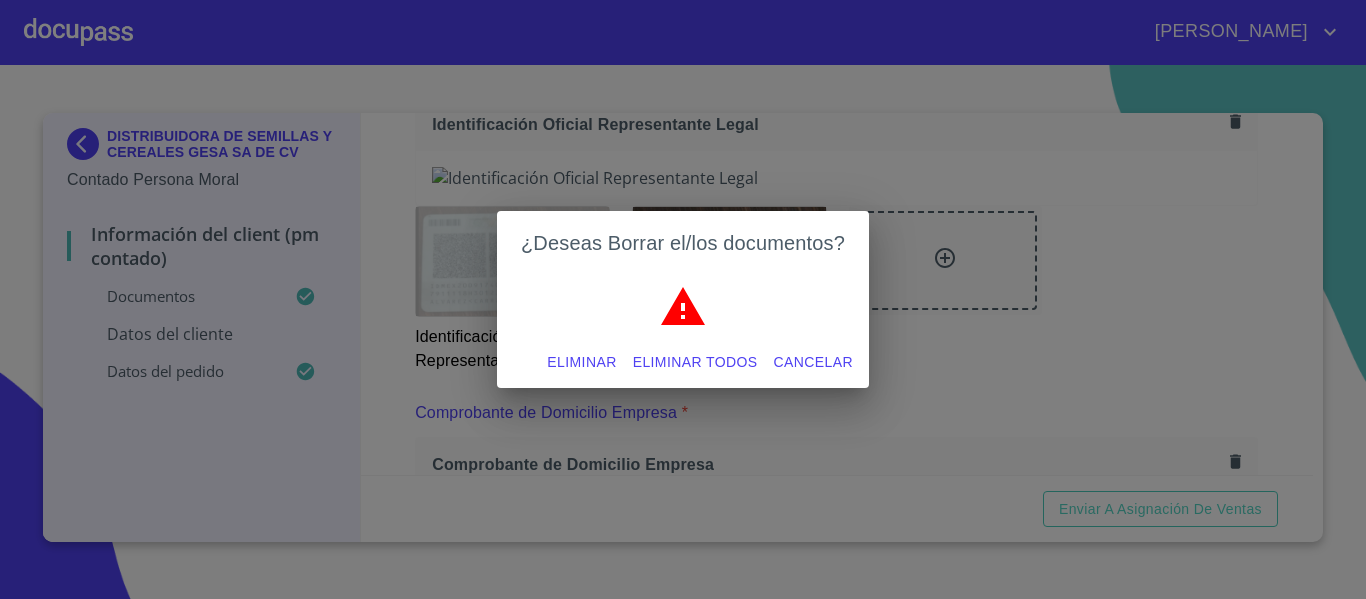 scroll, scrollTop: 0, scrollLeft: 0, axis: both 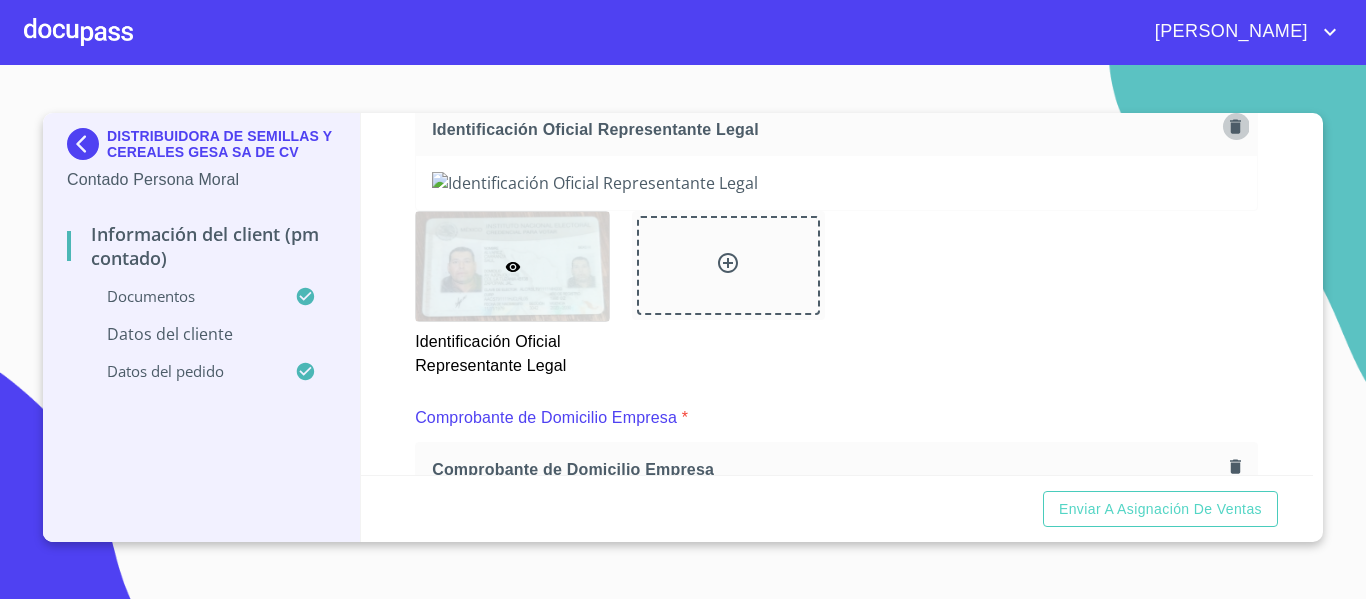 click 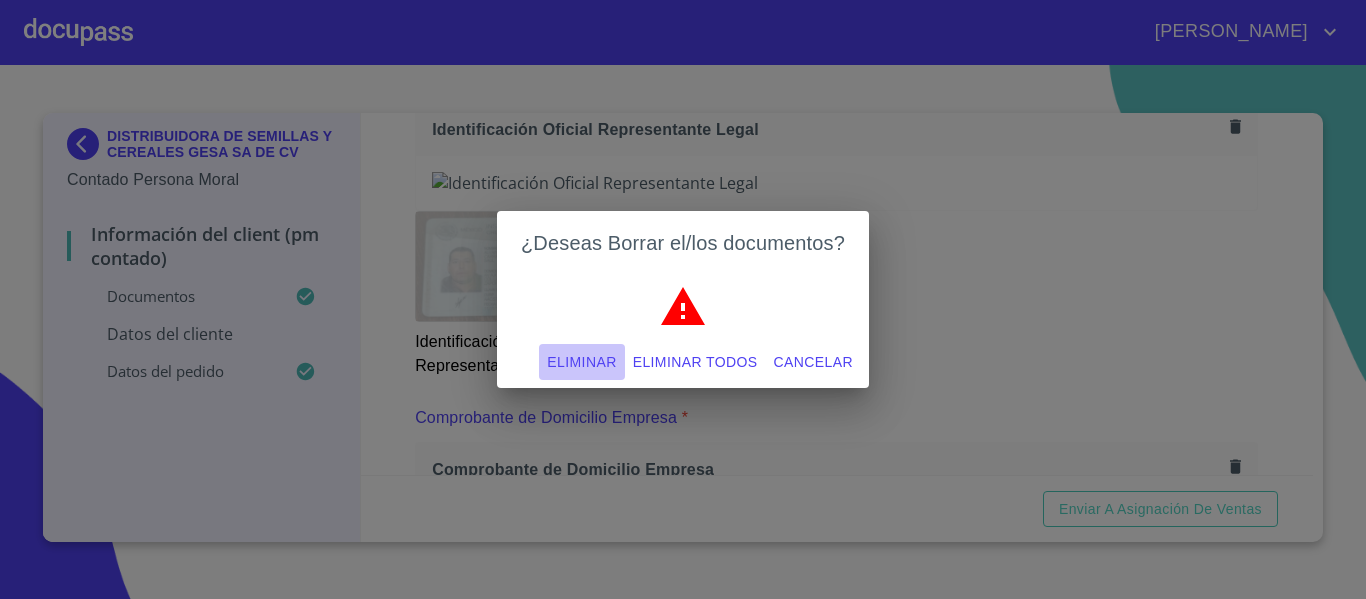 click on "Eliminar" at bounding box center (581, 362) 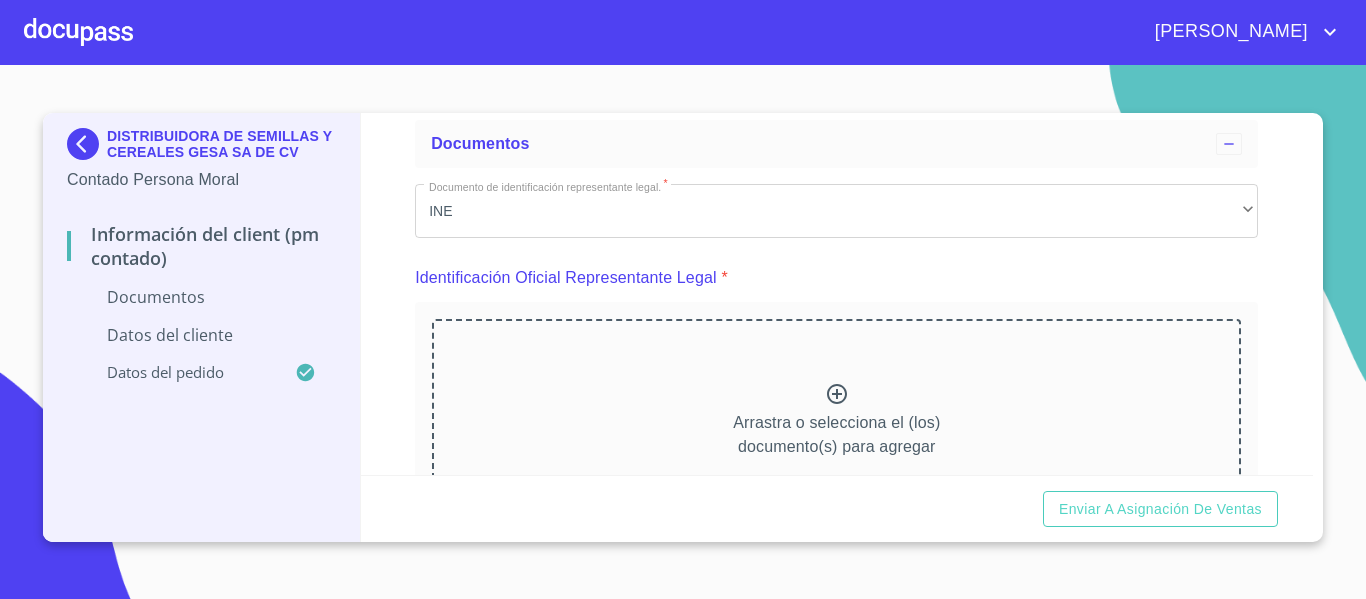 scroll, scrollTop: 198, scrollLeft: 0, axis: vertical 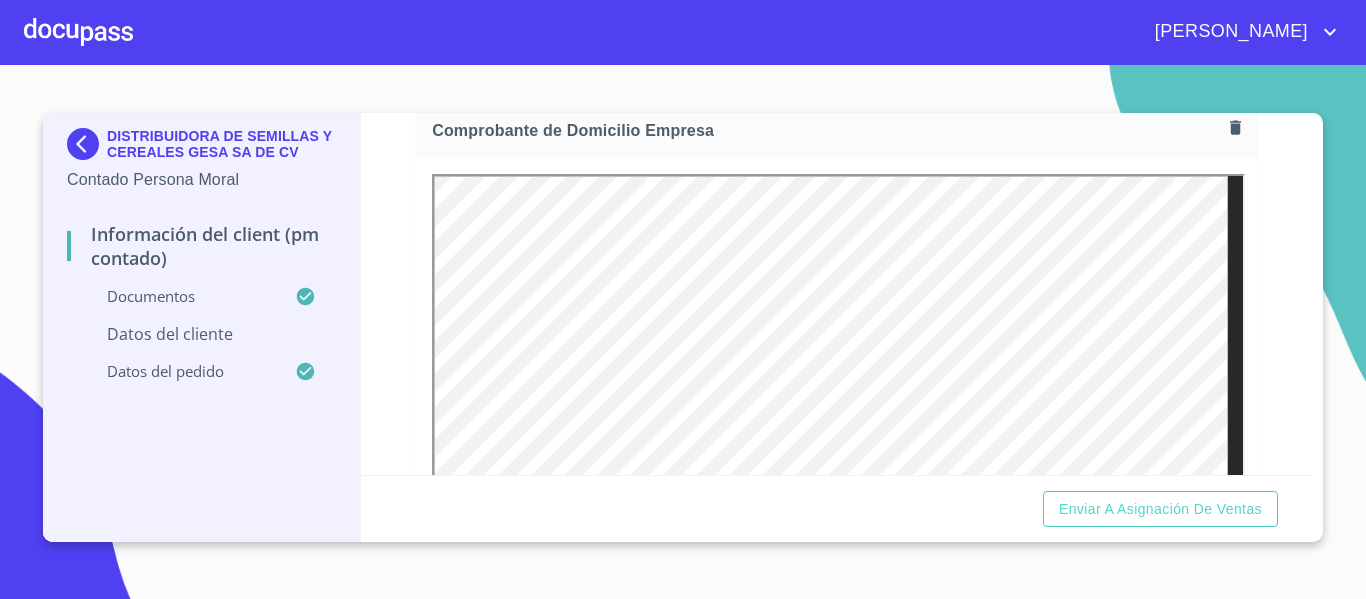 click 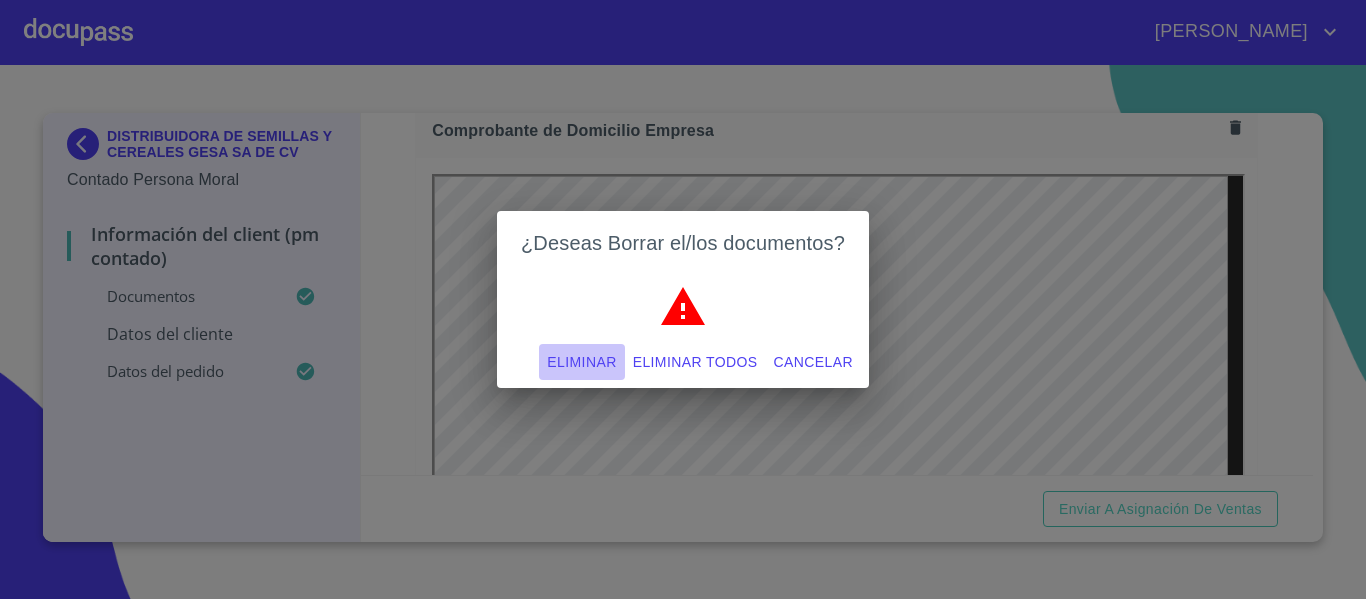 click on "Eliminar" at bounding box center [581, 362] 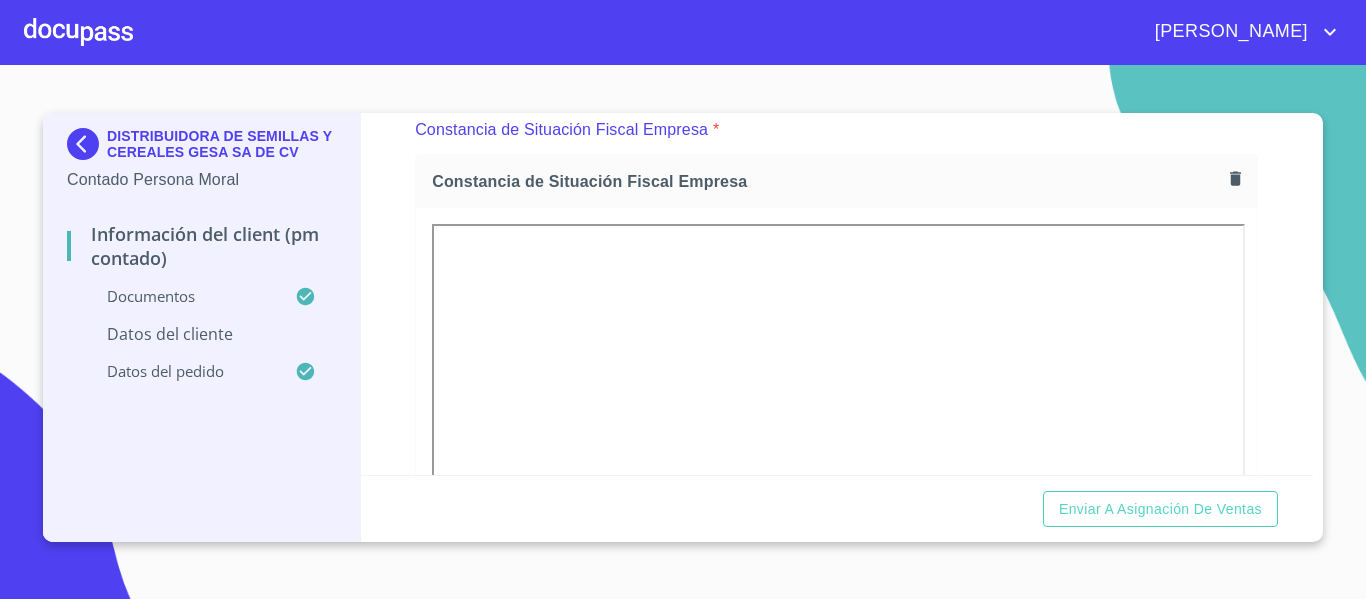 scroll, scrollTop: 2009, scrollLeft: 0, axis: vertical 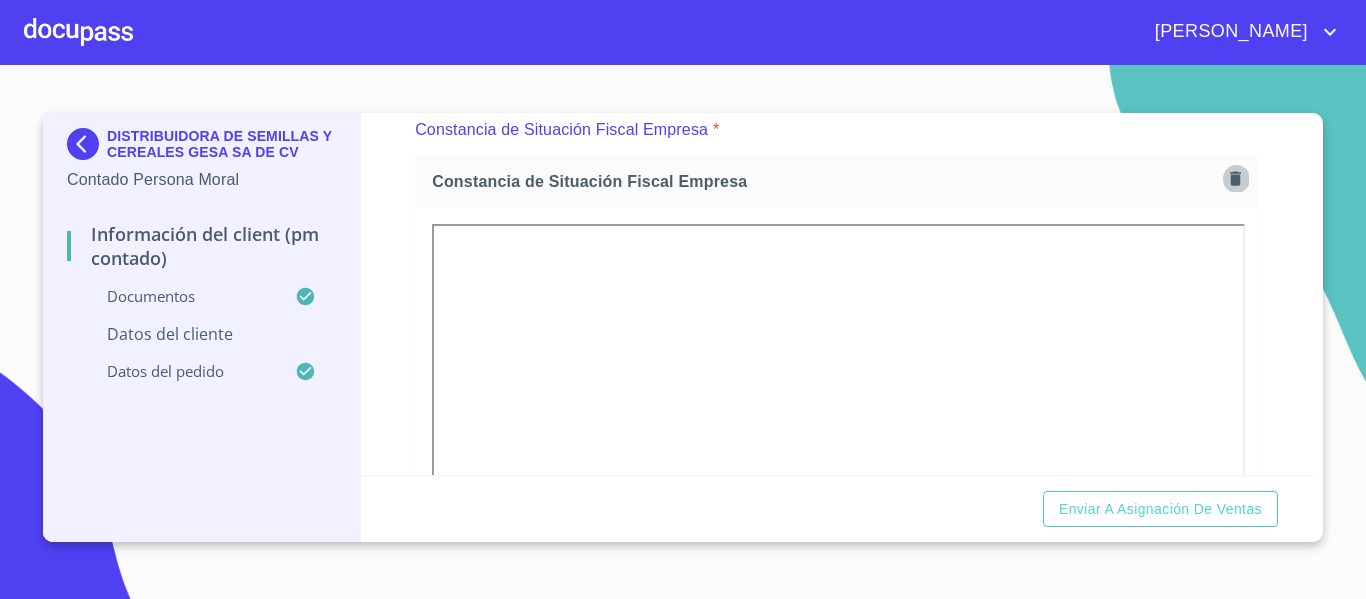 click 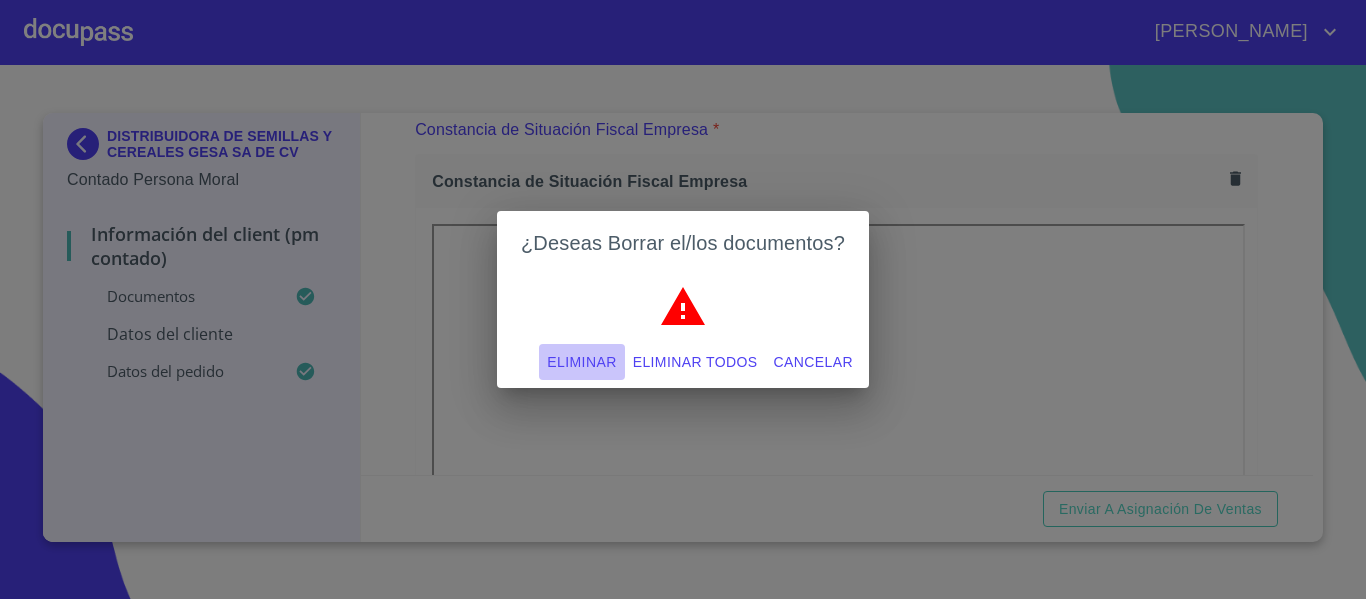 click on "Eliminar" at bounding box center (581, 362) 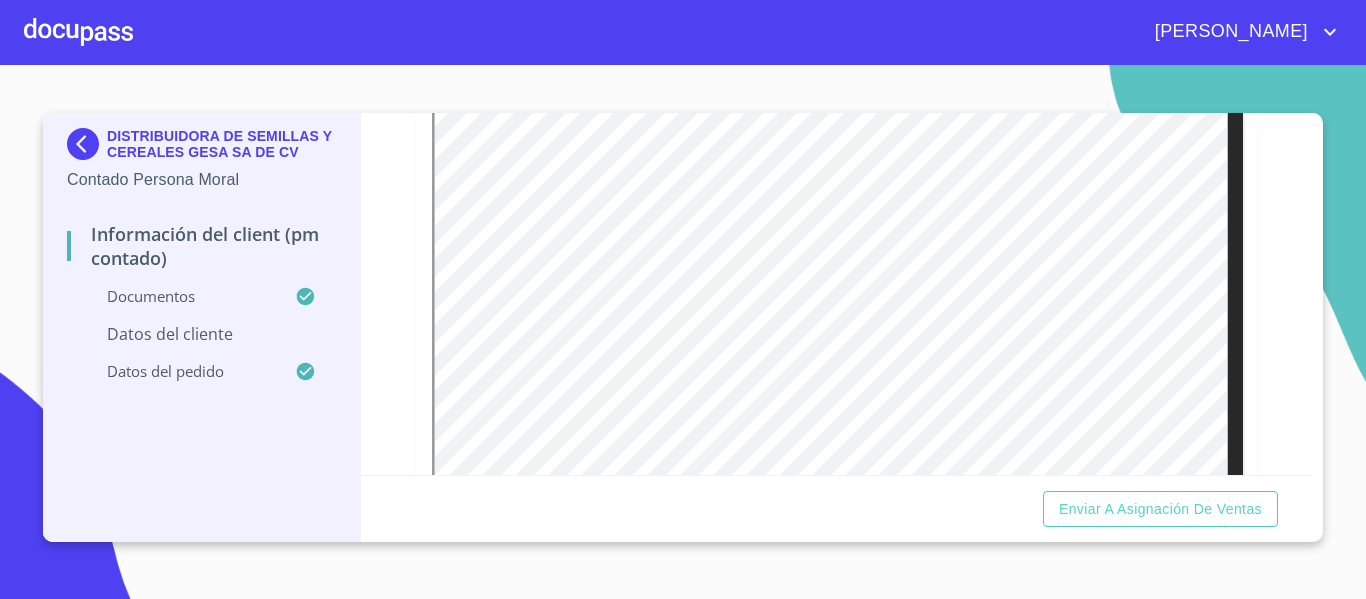 scroll, scrollTop: 3036, scrollLeft: 0, axis: vertical 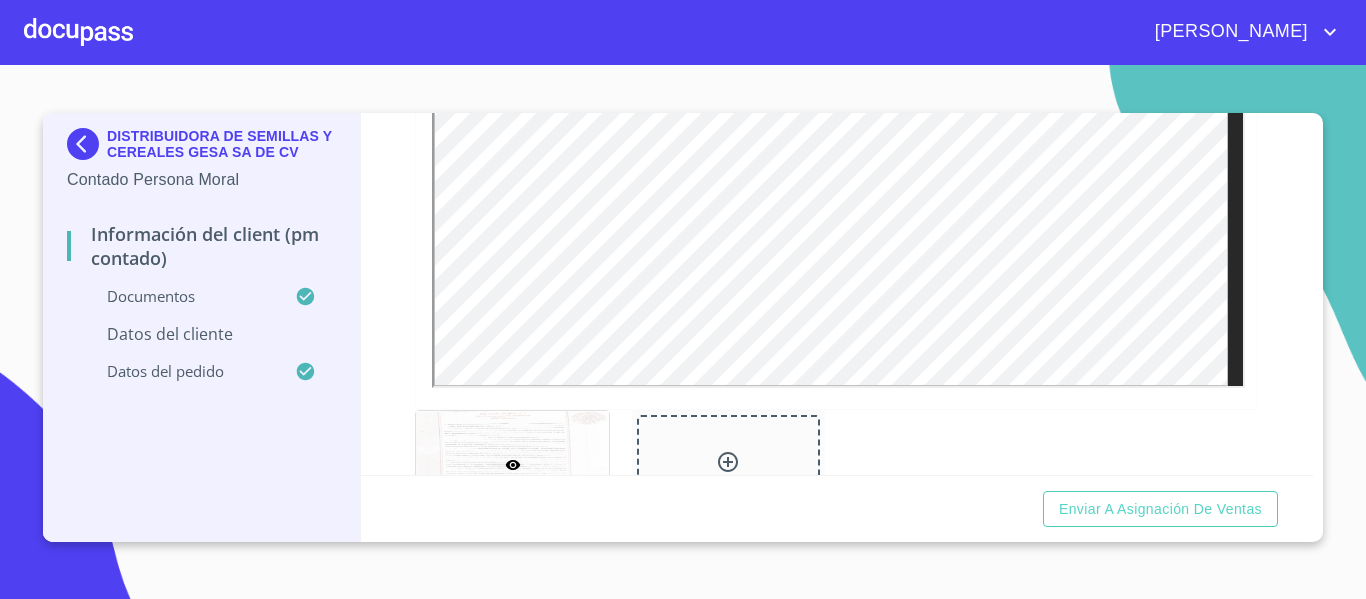 click on "Información del Client (PM contado)   Documentos Documento de identificación representante legal.   * INE ​ Identificación Oficial Representante Legal * Identificación Oficial Representante Legal Identificación Oficial Representante Legal Comprobante de Domicilio Empresa * Comprobante de Domicilio Empresa Comprobante de Domicilio Empresa [PERSON_NAME] de Situación Fiscal Empresa * [PERSON_NAME] de Situación Fiscal Empresa [PERSON_NAME] de Situación Fiscal Empresa Acta Constitutiva con poderes * Acta Constitutiva con poderes Acta Constitutiva con poderes CURP Representante Legal * CURP Representante Legal CURP Representante Legal [PERSON_NAME] de situación fiscal Arrastra o selecciona el (los) documento(s) para agregar Datos del cliente Nombre de la Empresa ​ Domicilio completo (Calle, Av. o Vía)   * ​ Nombre Representante Legal ​ MXN Celular   * [PHONE_NUMBER] ​ Datos del pedido Marca   * Nissan ​ Año 2025 ​ Color   * plata ​ No. Pedido ​ No. Serial ​" at bounding box center [837, 294] 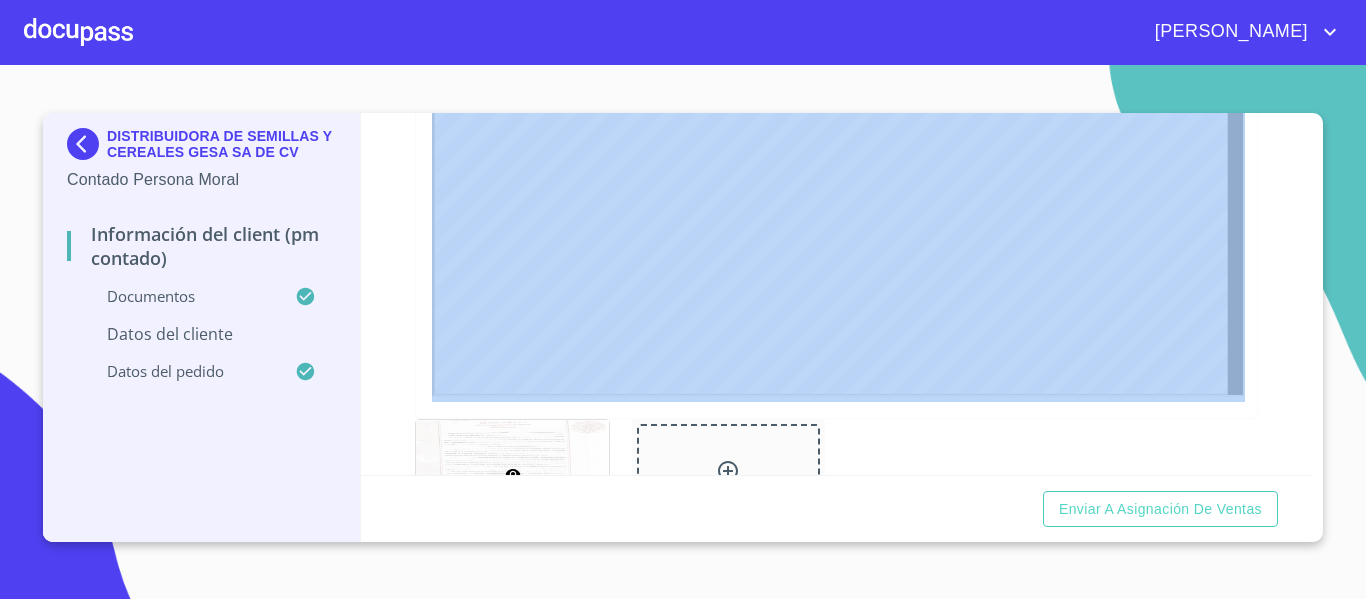 click on "Información del Client (PM contado)   Documentos Documento de identificación representante legal.   * INE ​ Identificación Oficial Representante Legal * Identificación Oficial Representante Legal Identificación Oficial Representante Legal Comprobante de Domicilio Empresa * Comprobante de Domicilio Empresa Comprobante de Domicilio Empresa [PERSON_NAME] de Situación Fiscal Empresa * [PERSON_NAME] de Situación Fiscal Empresa [PERSON_NAME] de Situación Fiscal Empresa Acta Constitutiva con poderes * Acta Constitutiva con poderes Acta Constitutiva con poderes CURP Representante Legal * CURP Representante Legal CURP Representante Legal [PERSON_NAME] de situación fiscal Arrastra o selecciona el (los) documento(s) para agregar Datos del cliente Nombre de la Empresa ​ Domicilio completo (Calle, Av. o Vía)   * ​ Nombre Representante Legal ​ MXN Celular   * [PHONE_NUMBER] ​ Datos del pedido Marca   * Nissan ​ Año 2025 ​ Color   * plata ​ No. Pedido ​ No. Serial ​" at bounding box center (837, 294) 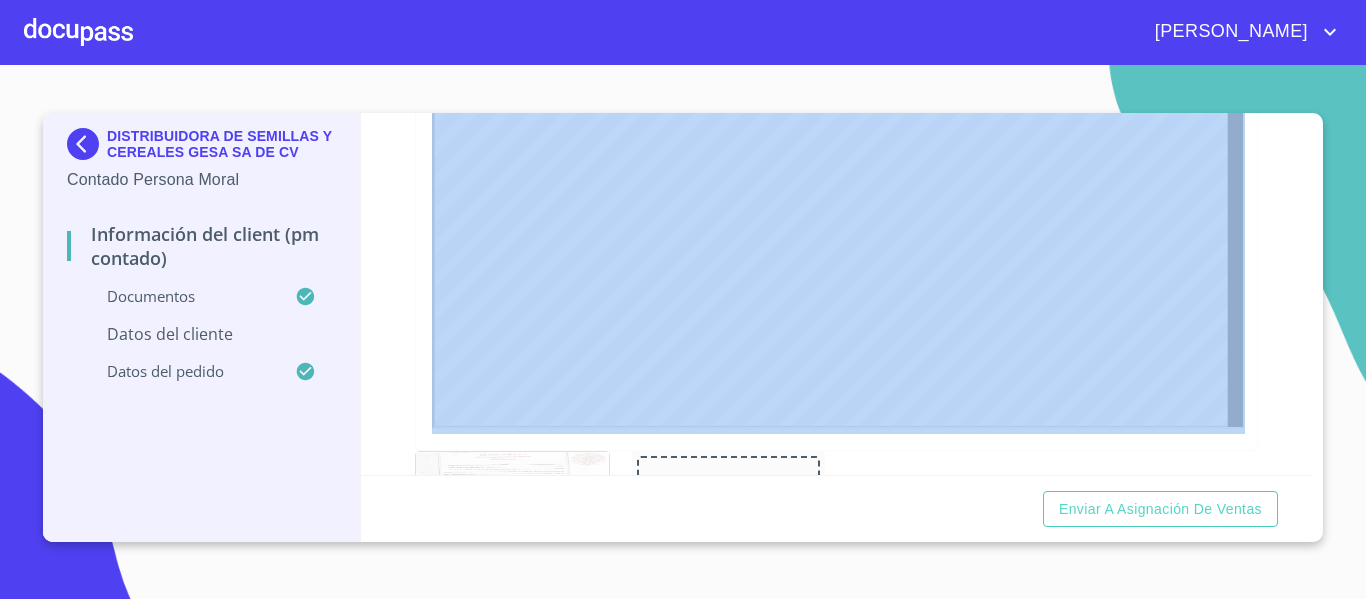 scroll, scrollTop: 3156, scrollLeft: 0, axis: vertical 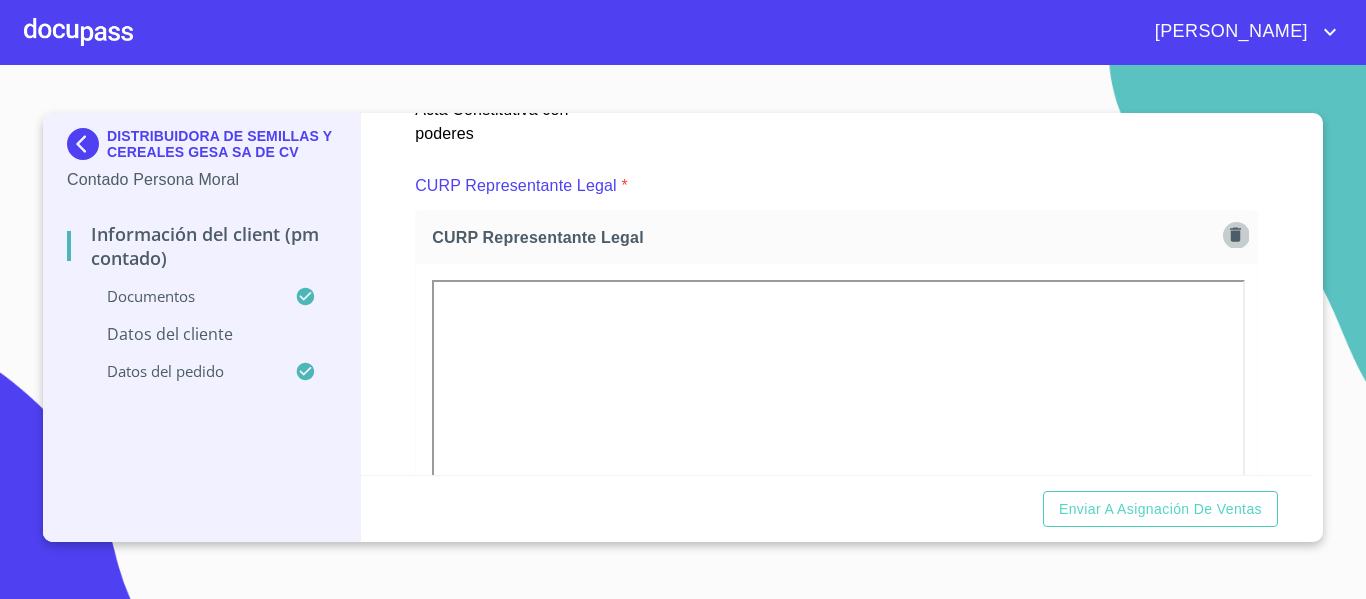 click 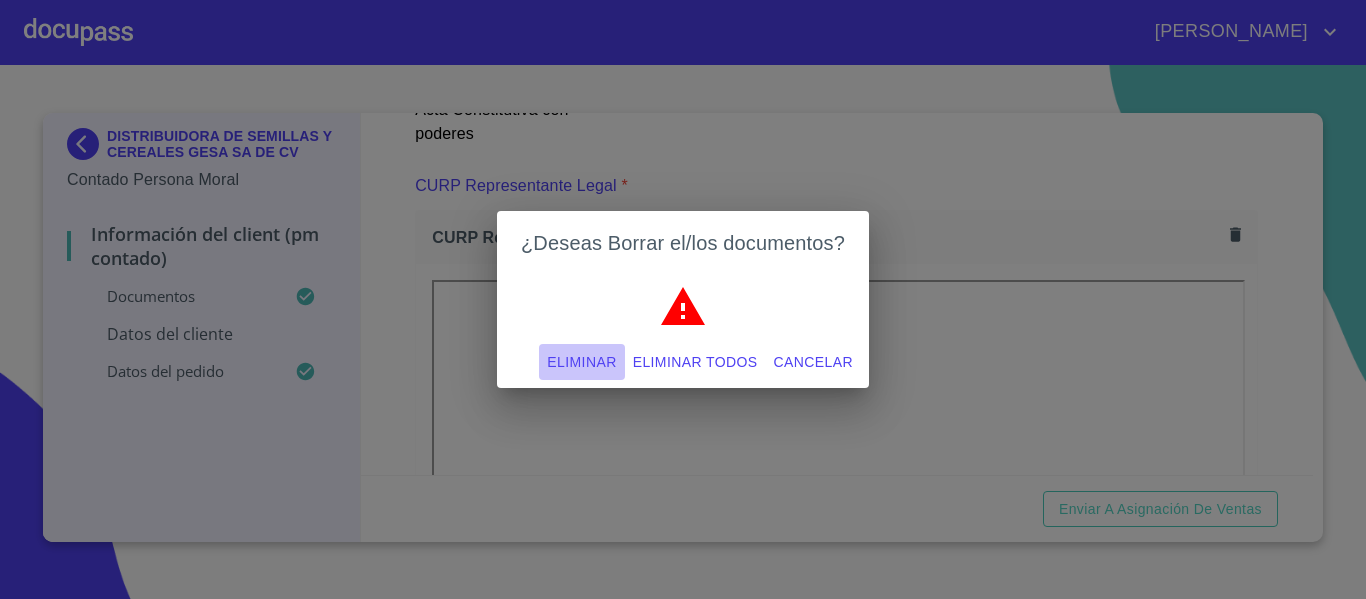 click on "Eliminar" at bounding box center (581, 362) 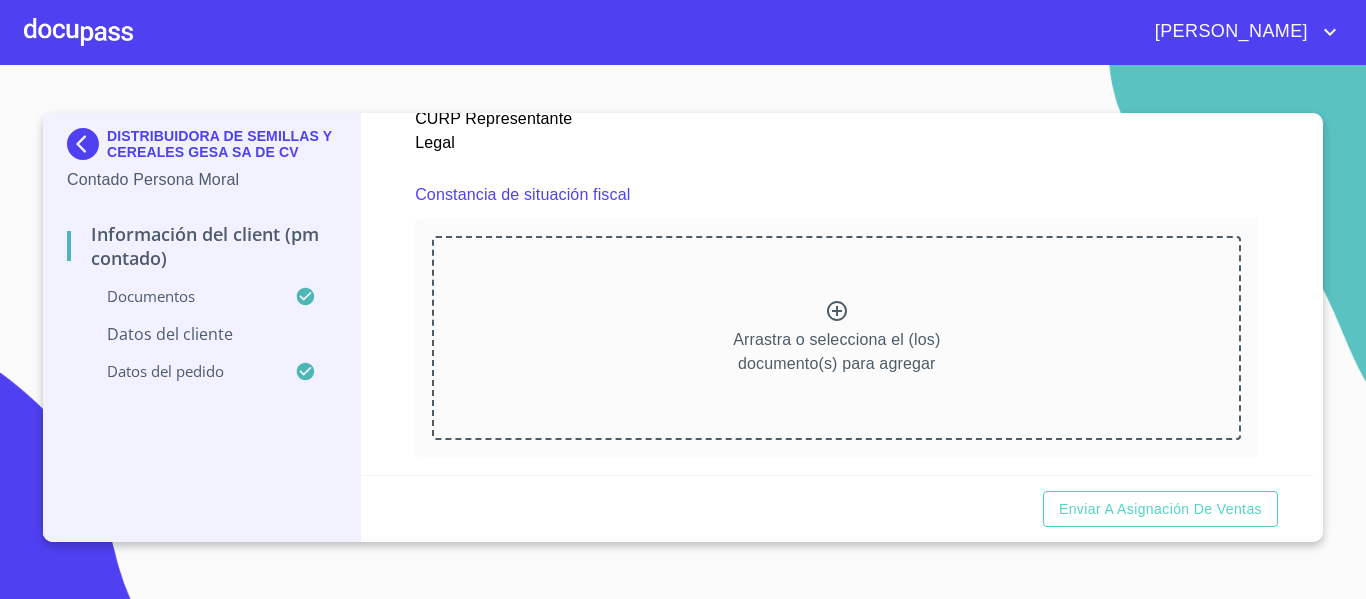 scroll, scrollTop: 4536, scrollLeft: 0, axis: vertical 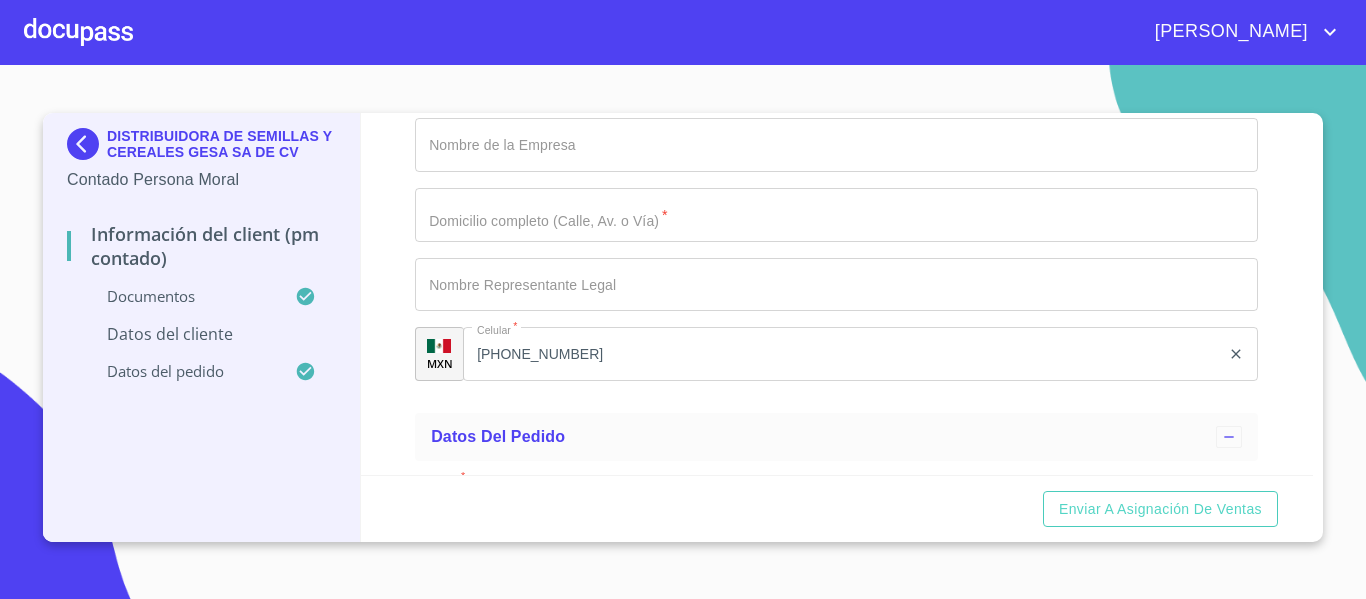 click on "Documento de identificación representante legal.   *" at bounding box center (836, 145) 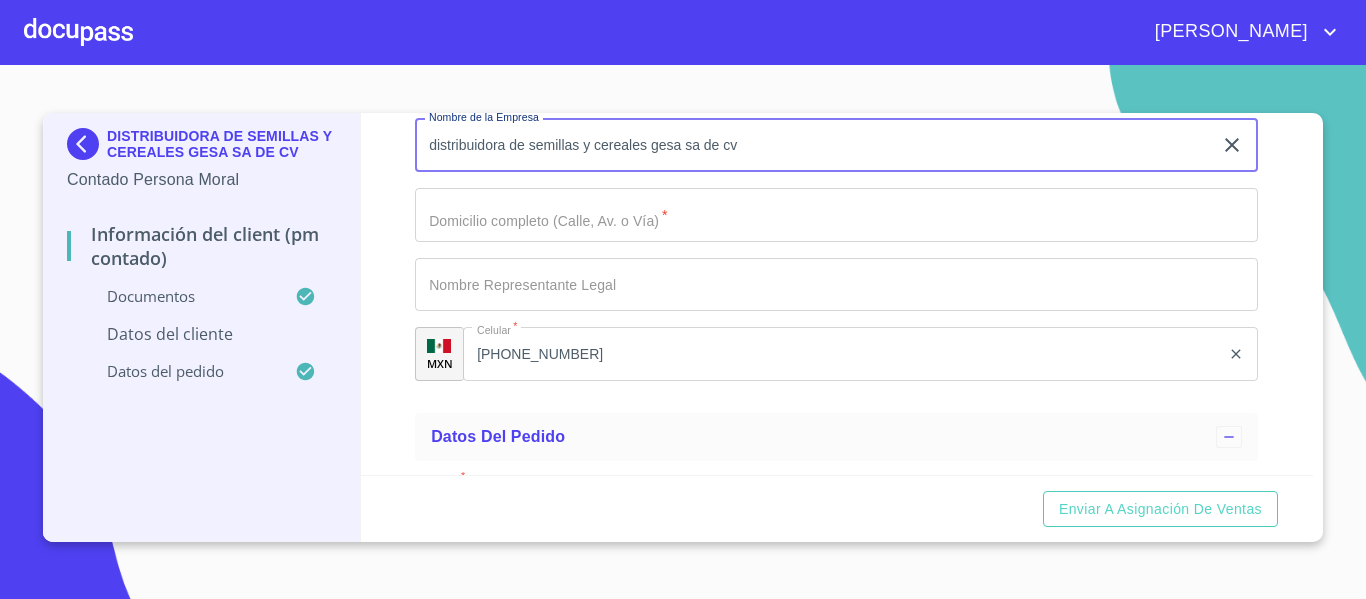 type on "distribuidora de semillas y cereales gesa sa de cv" 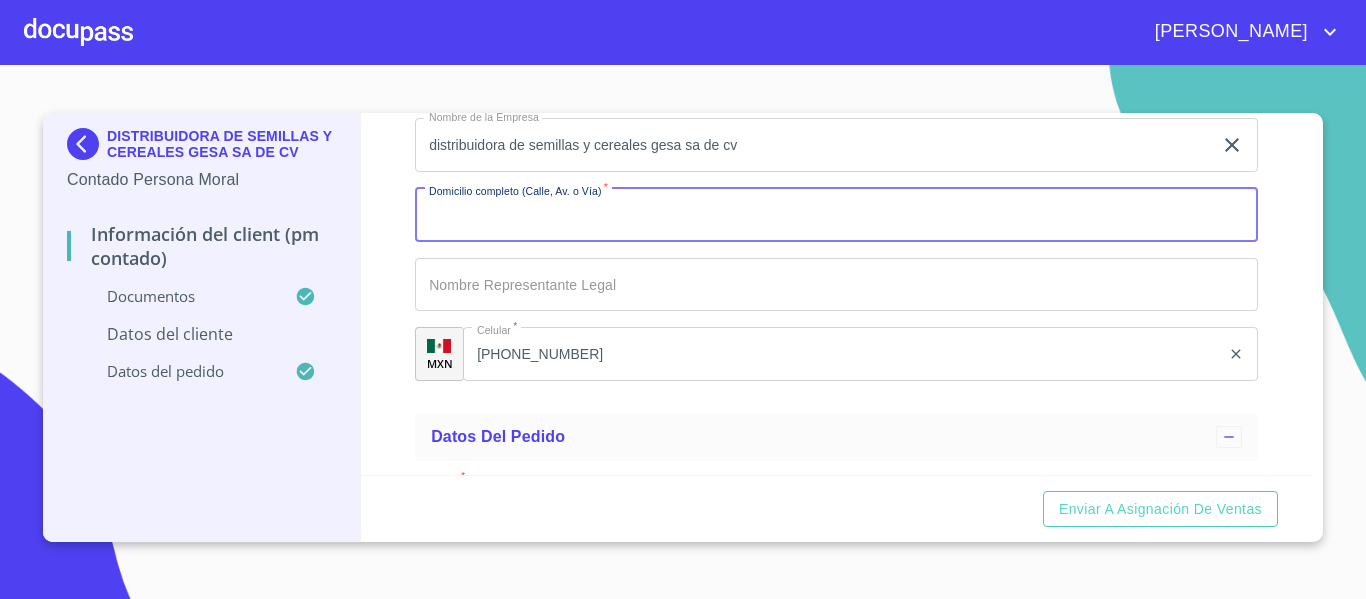 click on "Documento de identificación representante legal.   *" at bounding box center [836, 215] 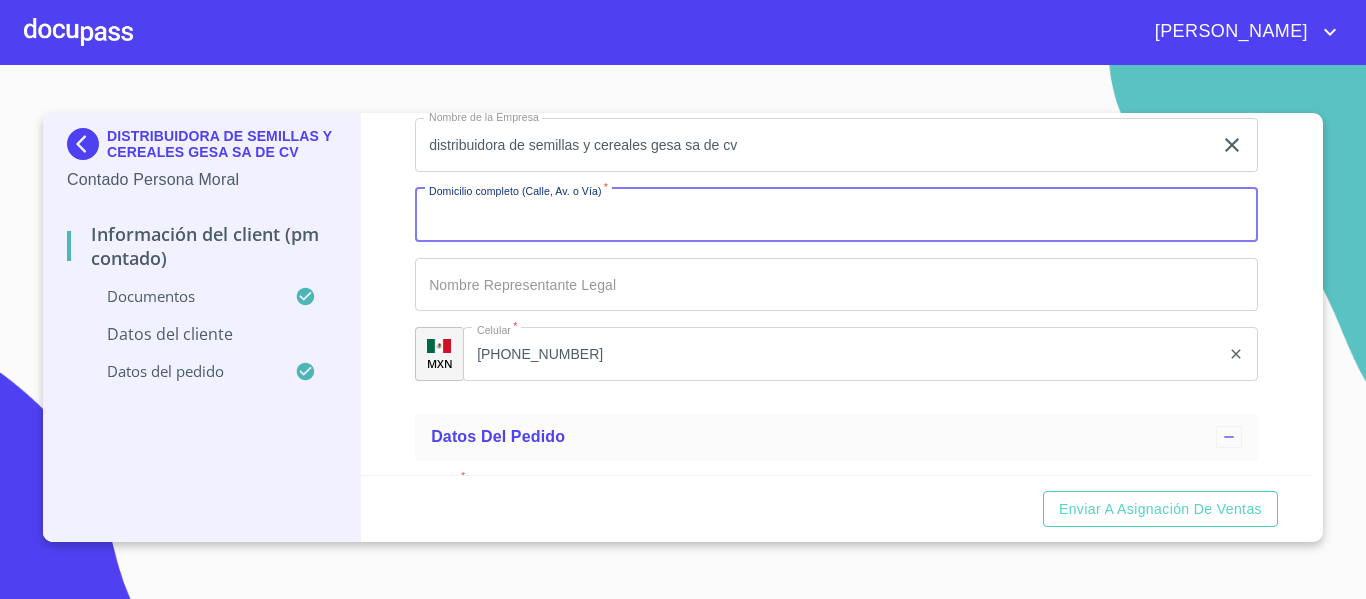 click on "Documento de identificación representante legal.   *" at bounding box center (836, 215) 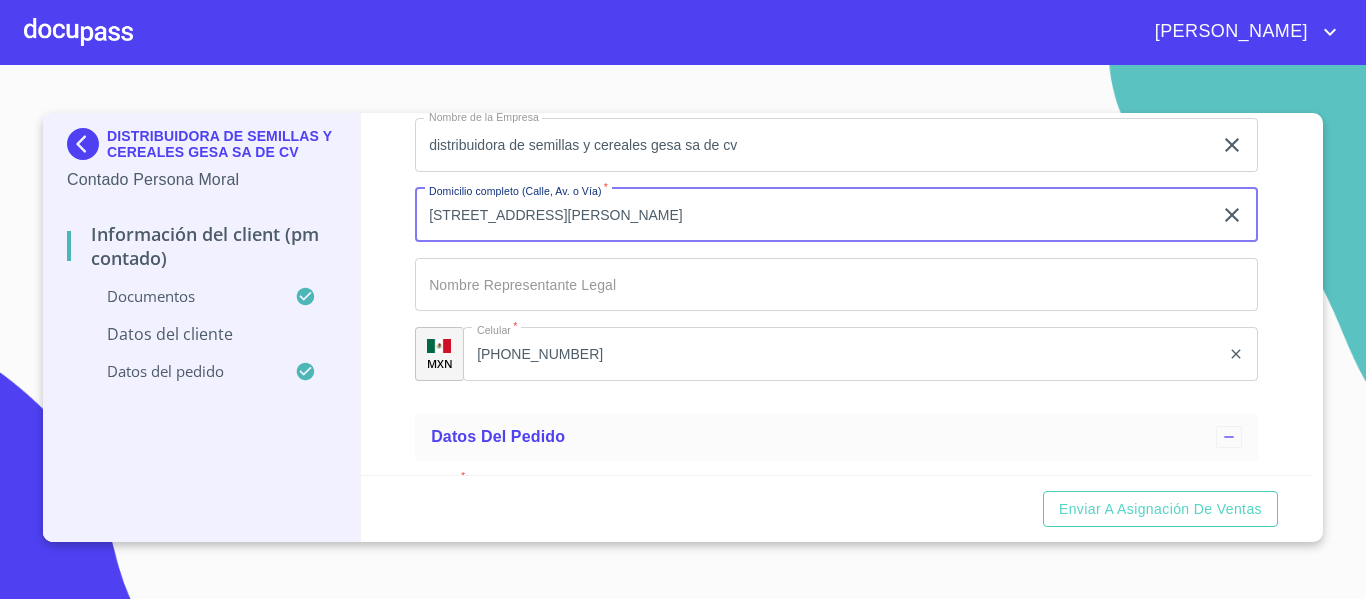 type on "[STREET_ADDRESS][PERSON_NAME]" 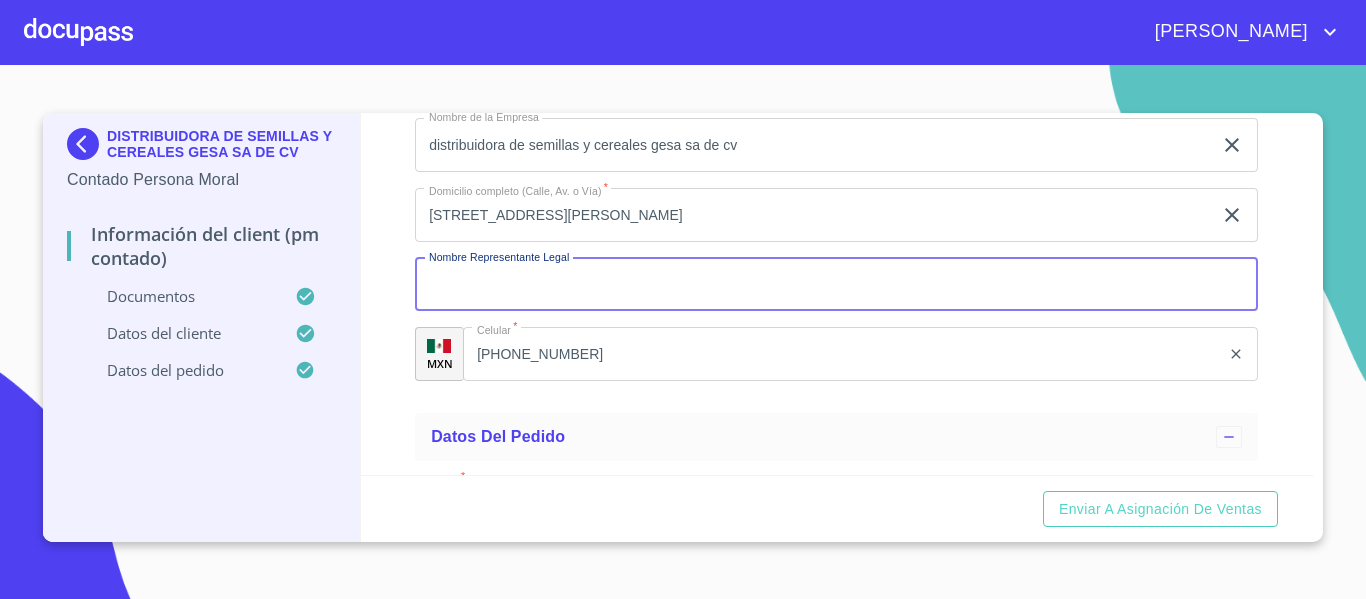 click on "Documento de identificación representante legal.   *" at bounding box center (836, 285) 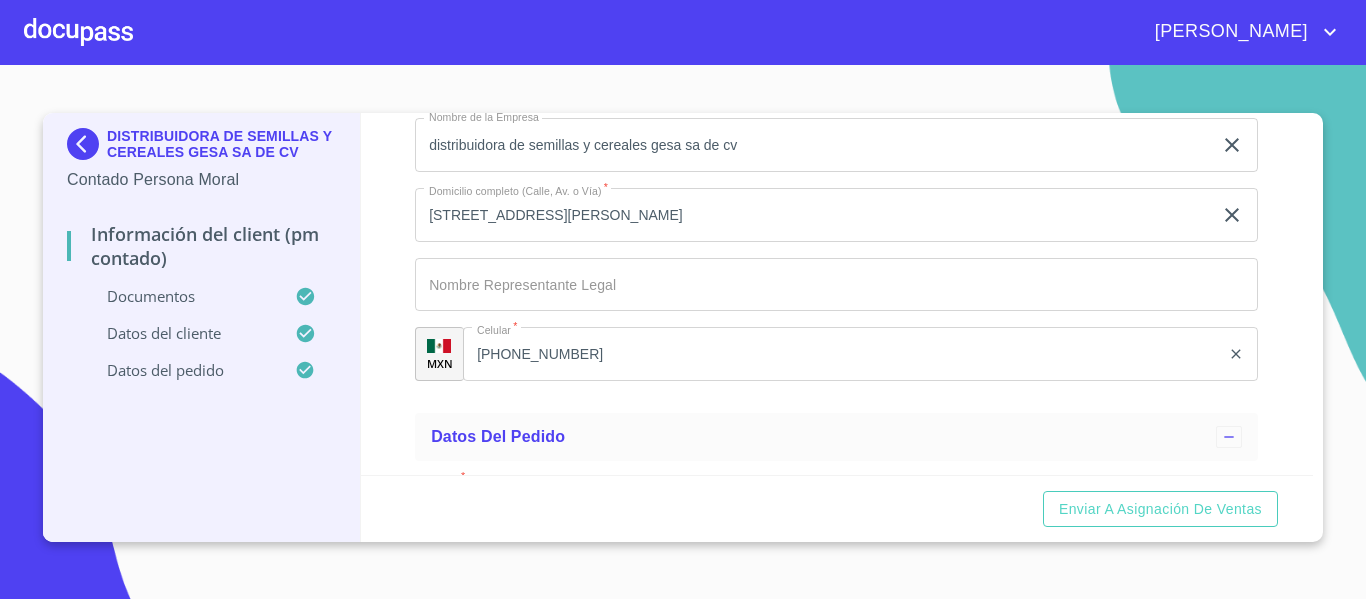 click on "Documento de identificación representante legal.   *" at bounding box center (813, 145) 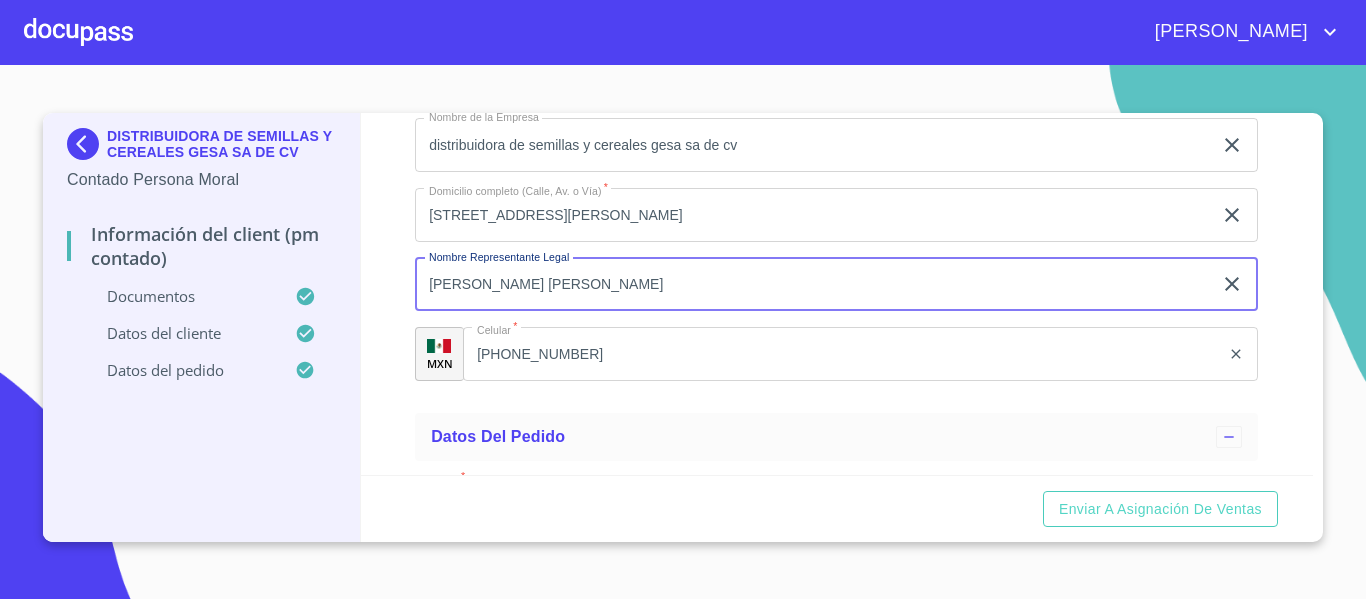scroll, scrollTop: 5841, scrollLeft: 0, axis: vertical 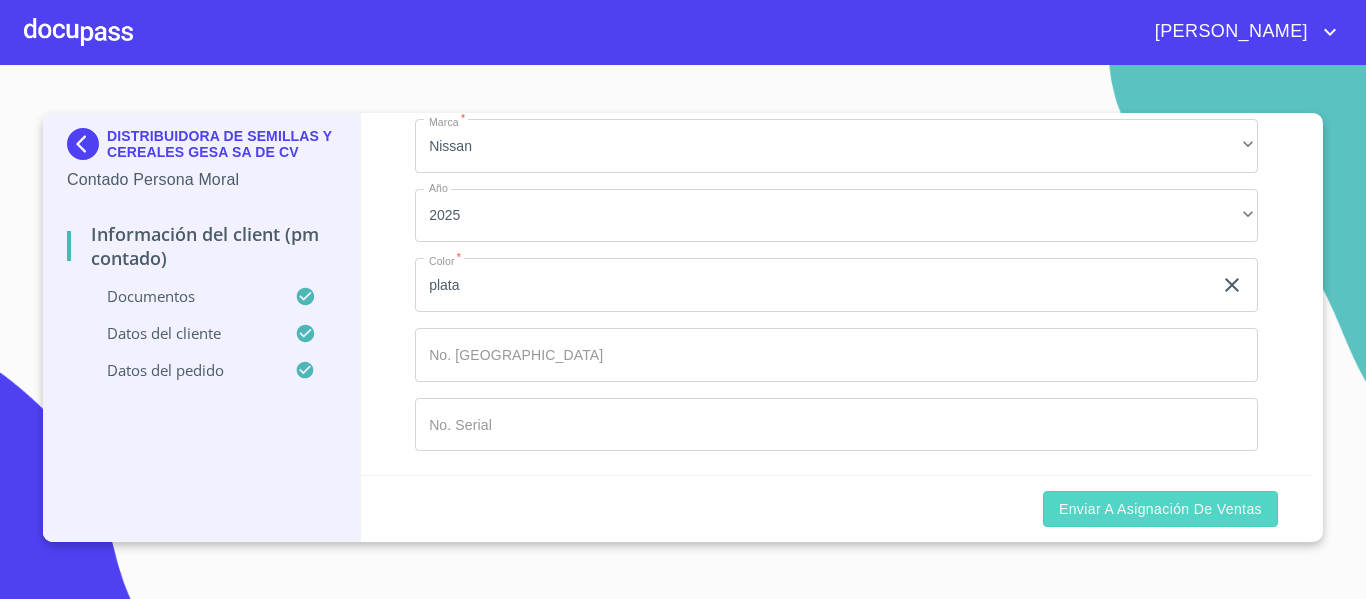 type on "[PERSON_NAME] [PERSON_NAME]" 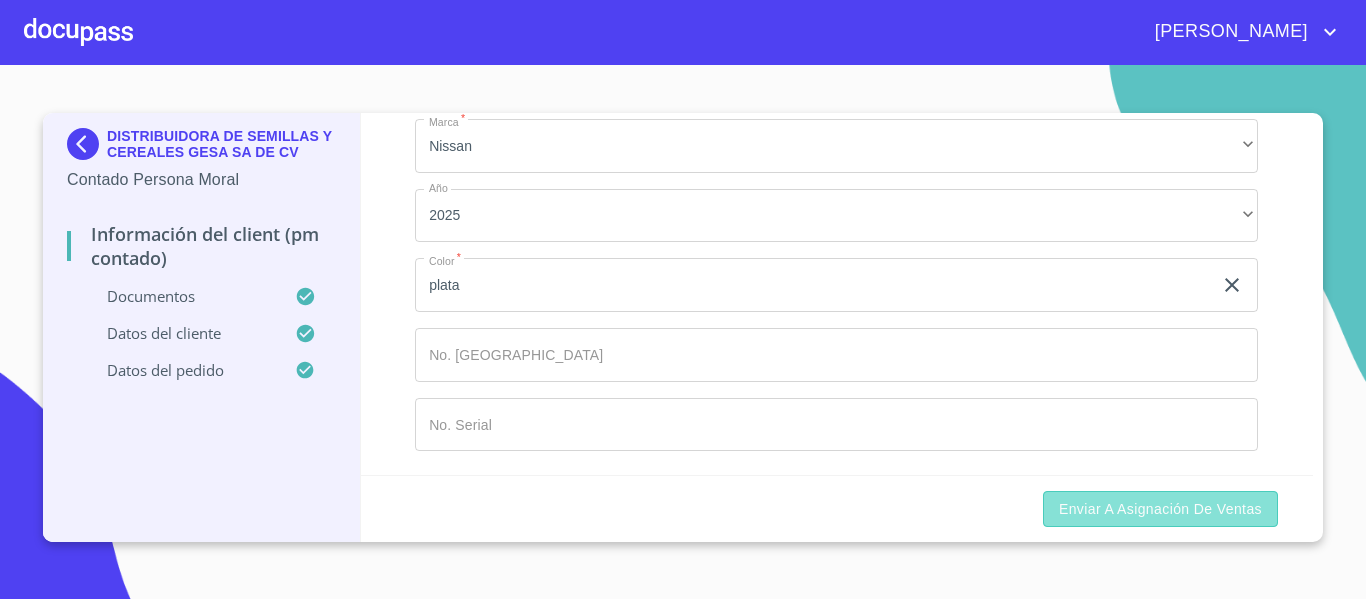 click on "Enviar a Asignación de Ventas" at bounding box center [1160, 509] 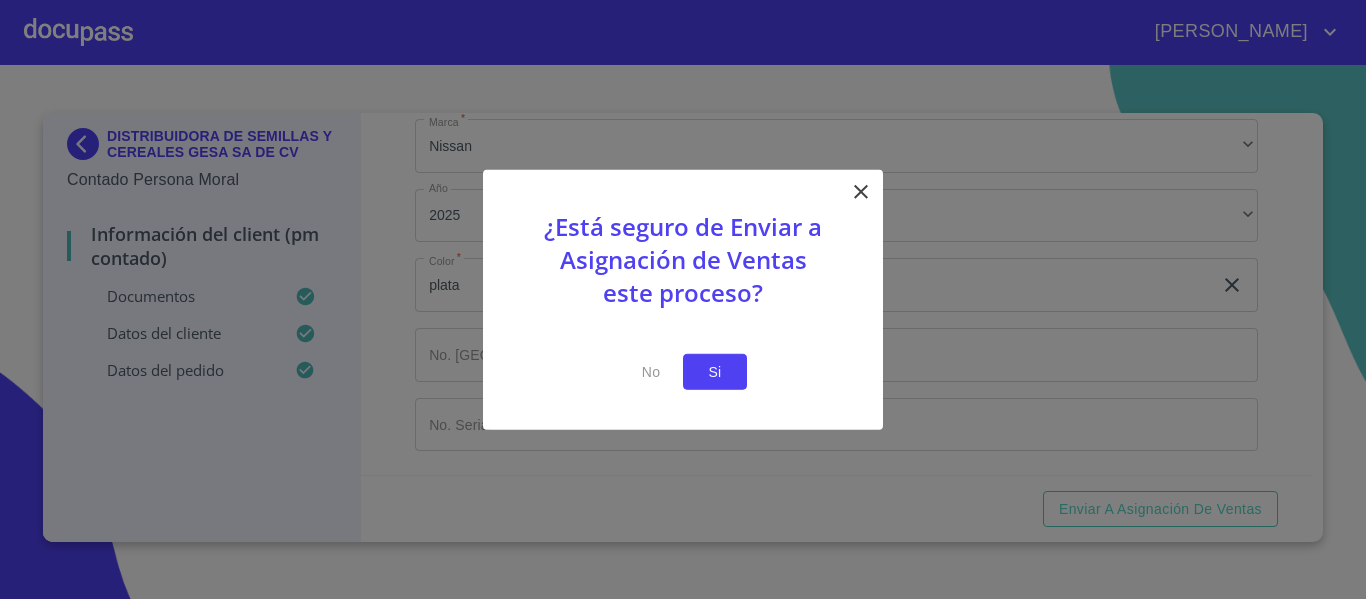 click on "Si" at bounding box center [715, 371] 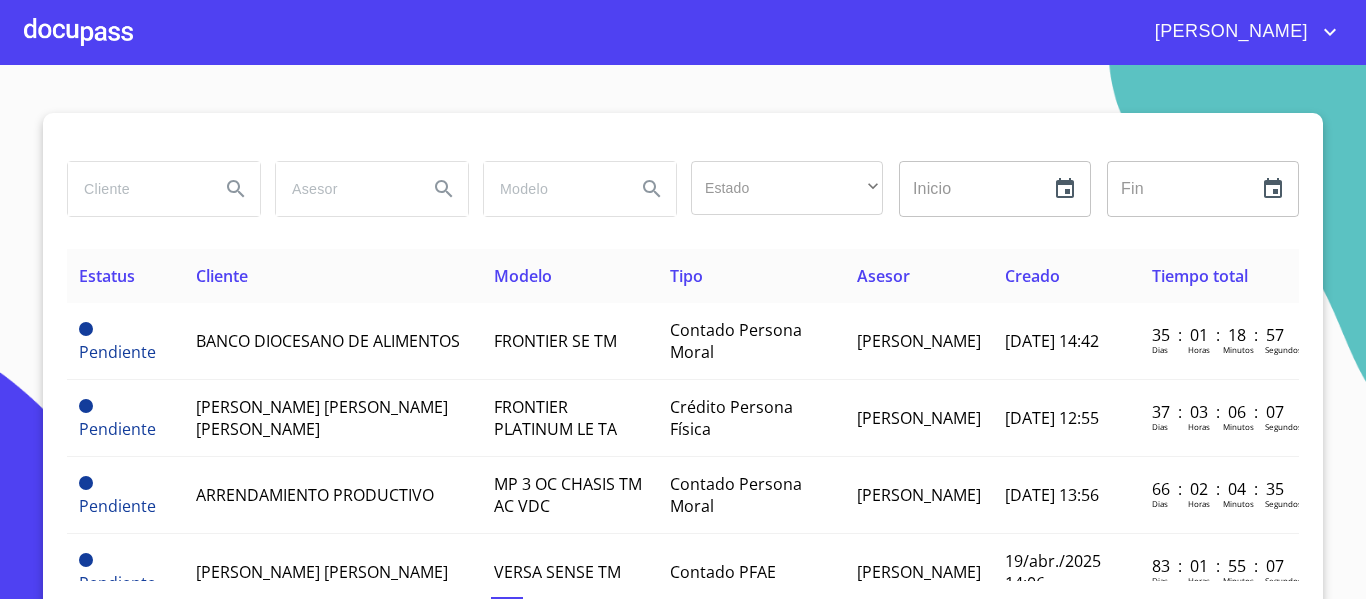 click at bounding box center (78, 32) 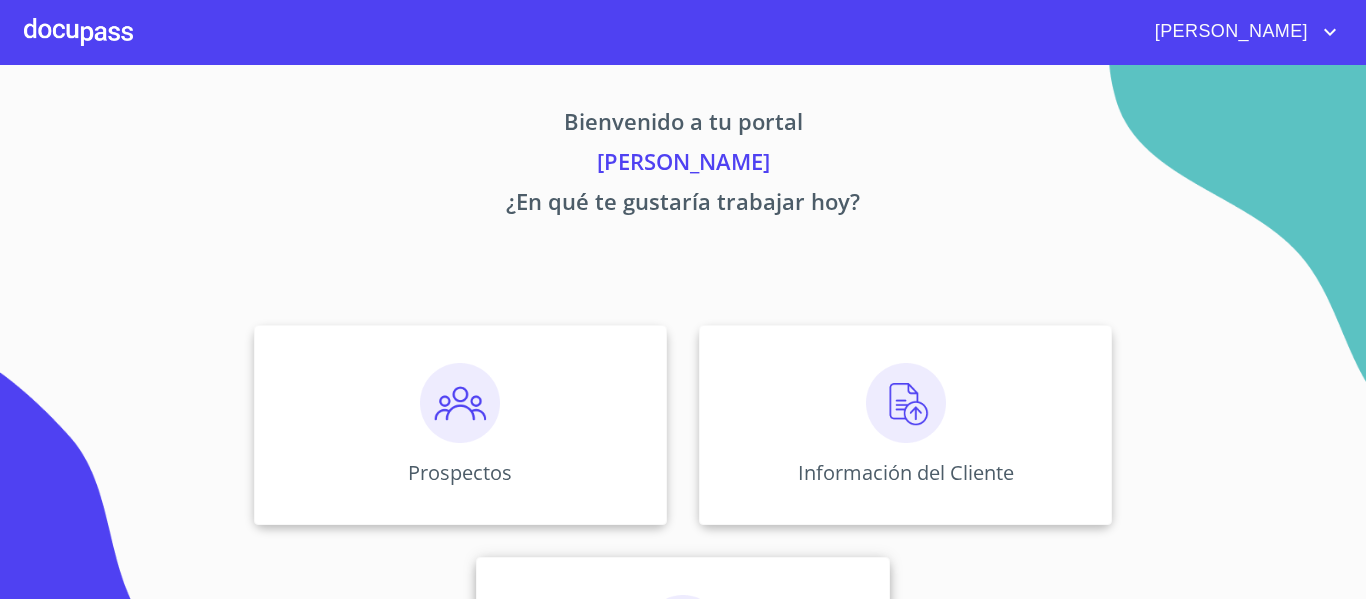 click on "Asignación de Ventas" at bounding box center [682, 657] 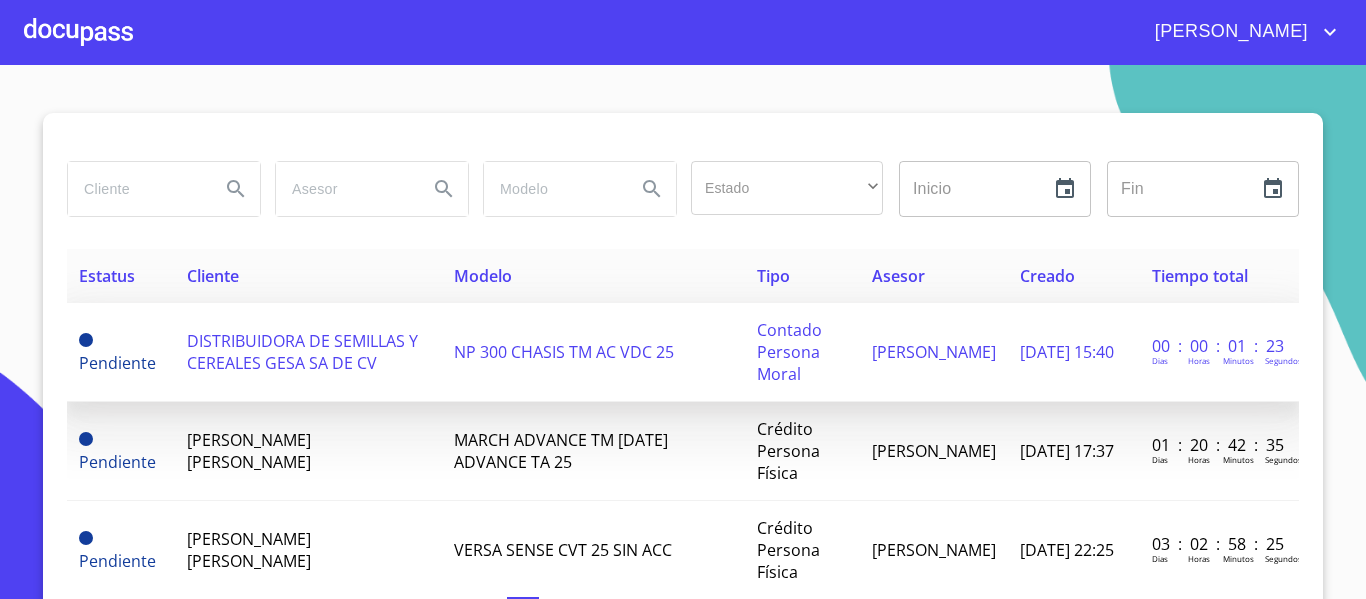 click on "DISTRIBUIDORA DE SEMILLAS Y CEREALES GESA SA DE CV" at bounding box center (302, 352) 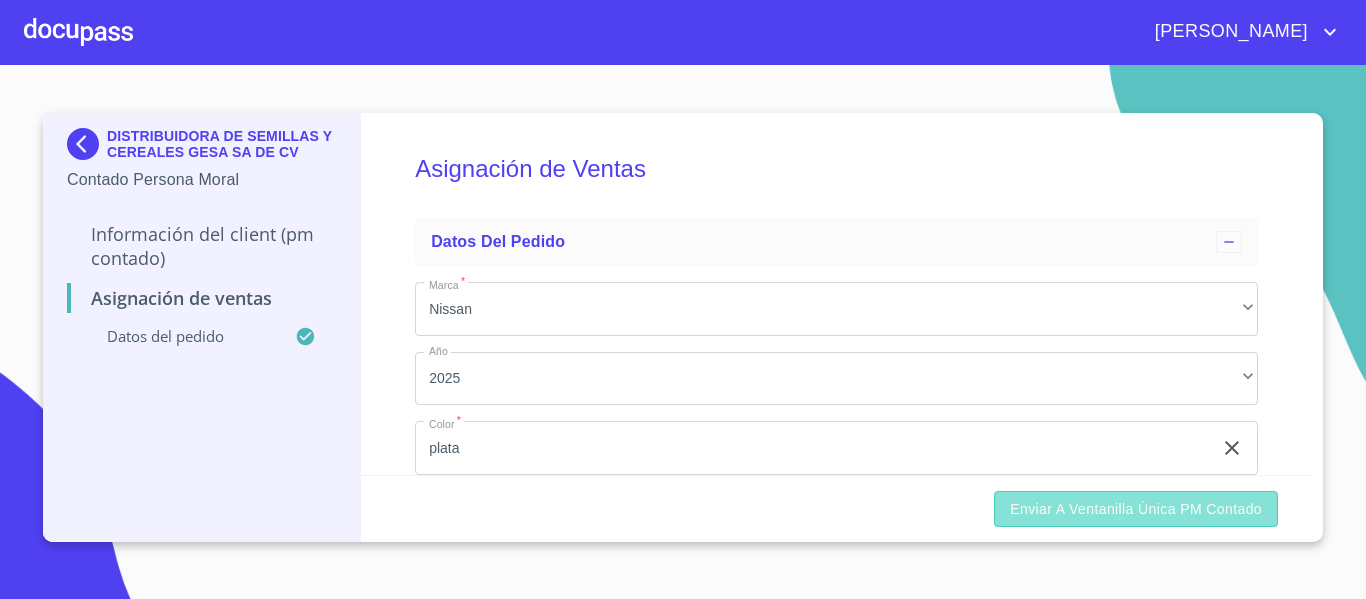 click on "Enviar a Ventanilla única PM contado" at bounding box center (1136, 509) 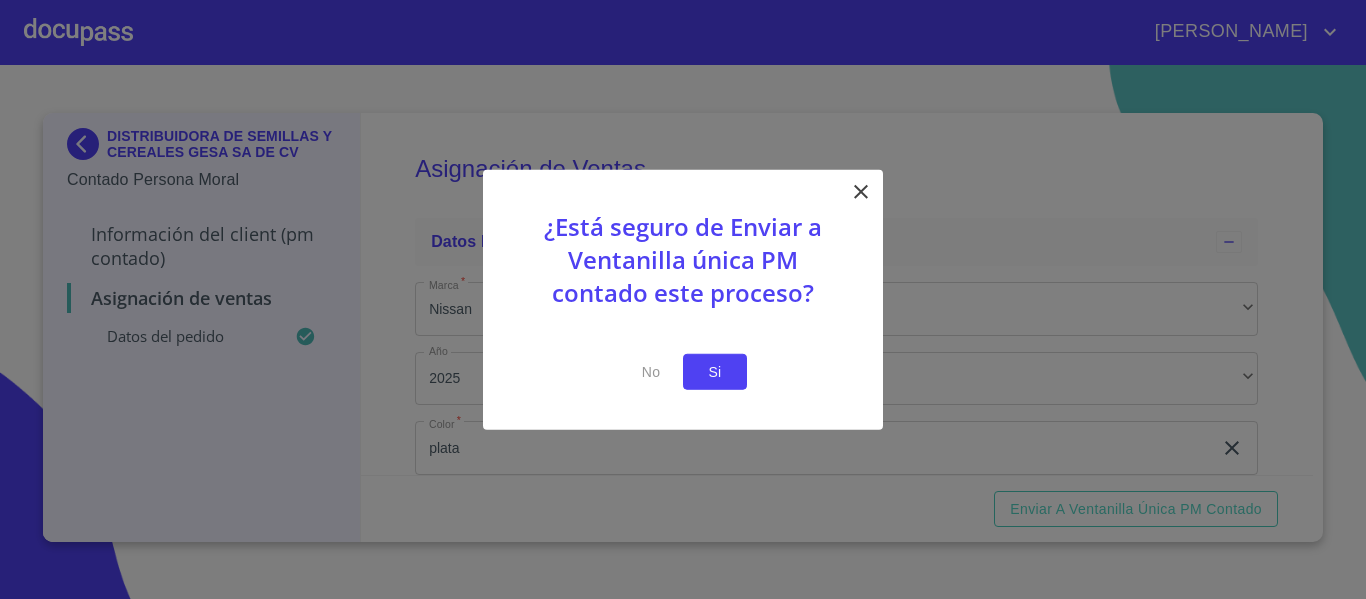 click on "Si" at bounding box center [715, 371] 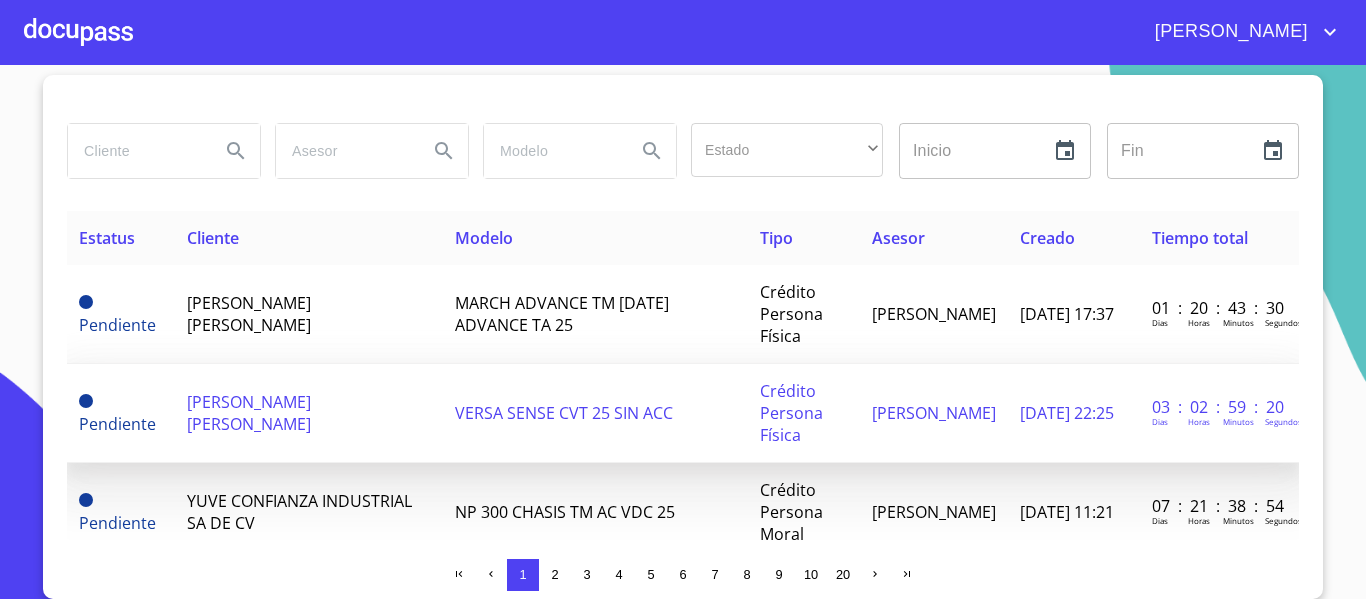 scroll, scrollTop: 0, scrollLeft: 0, axis: both 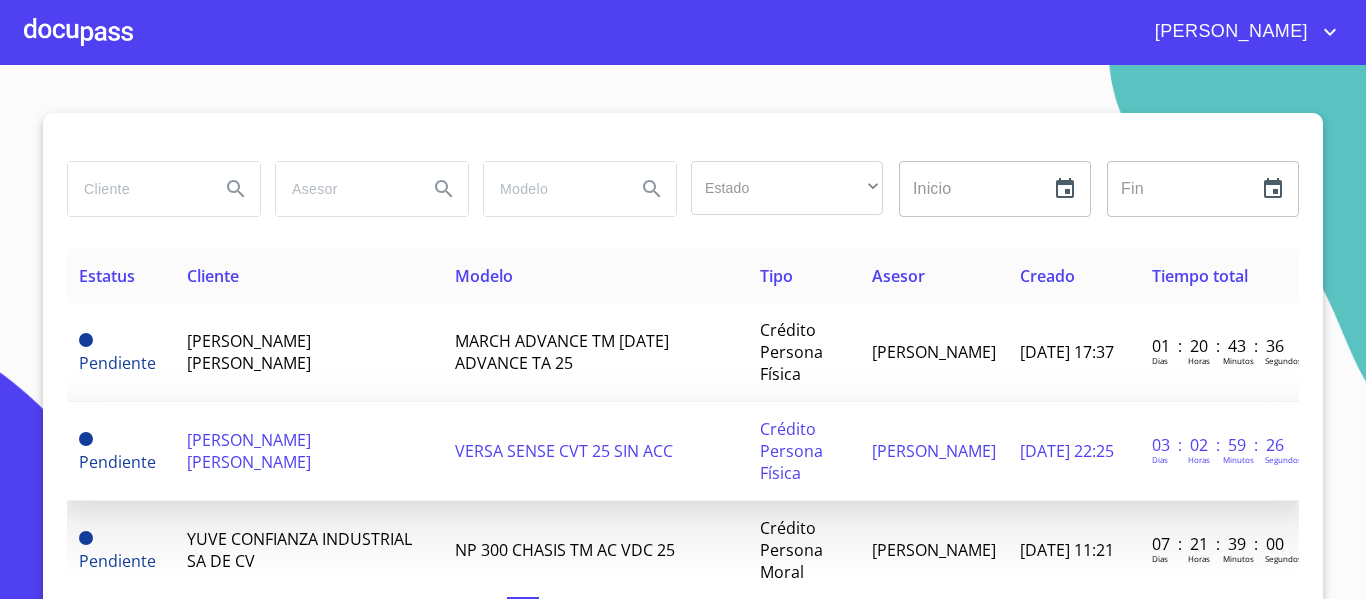 click on "[PERSON_NAME] [PERSON_NAME]" at bounding box center [309, 451] 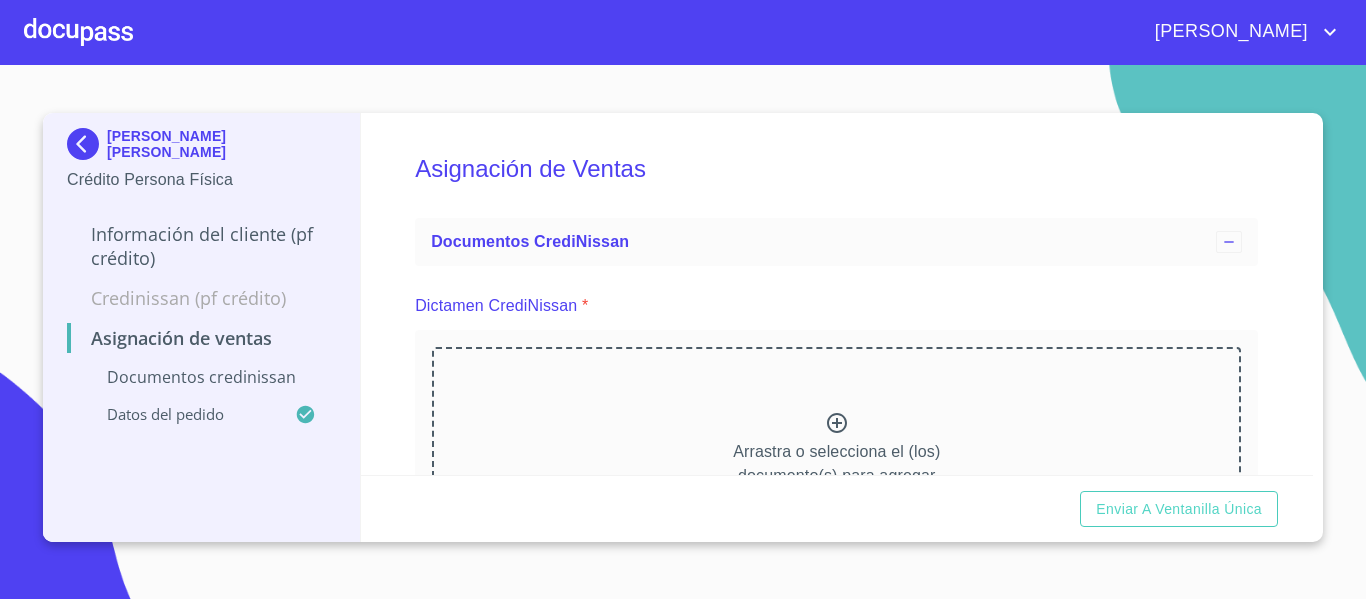 click at bounding box center (78, 32) 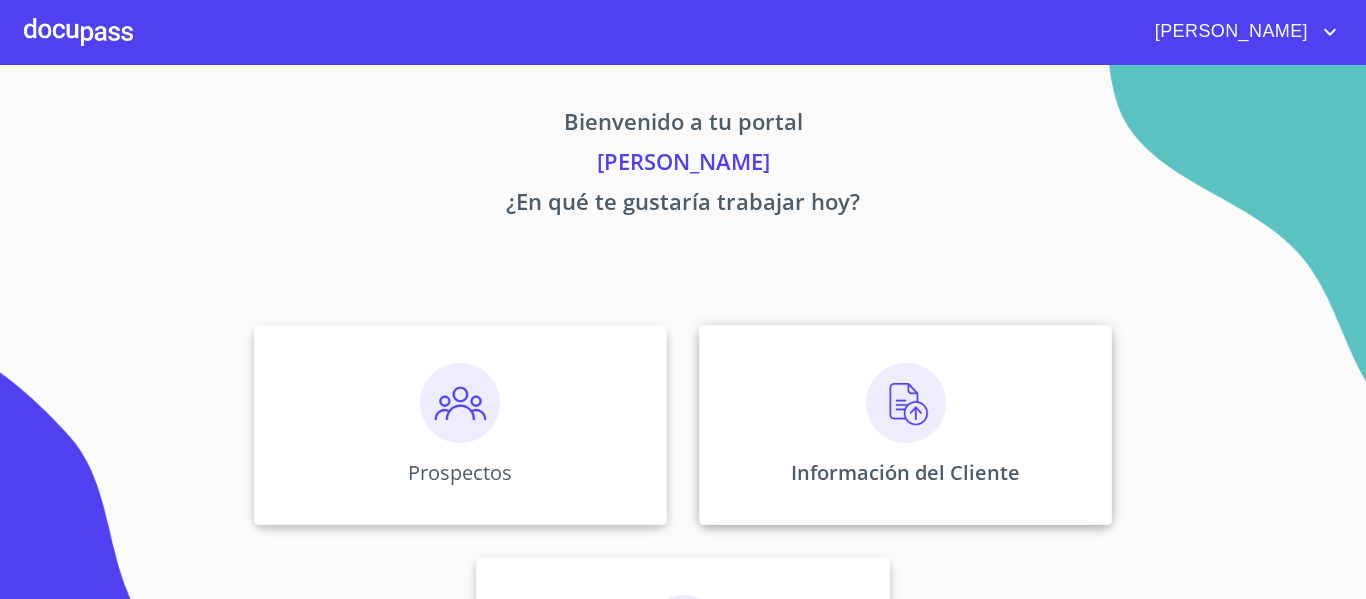 drag, startPoint x: 744, startPoint y: 491, endPoint x: 756, endPoint y: 483, distance: 14.422205 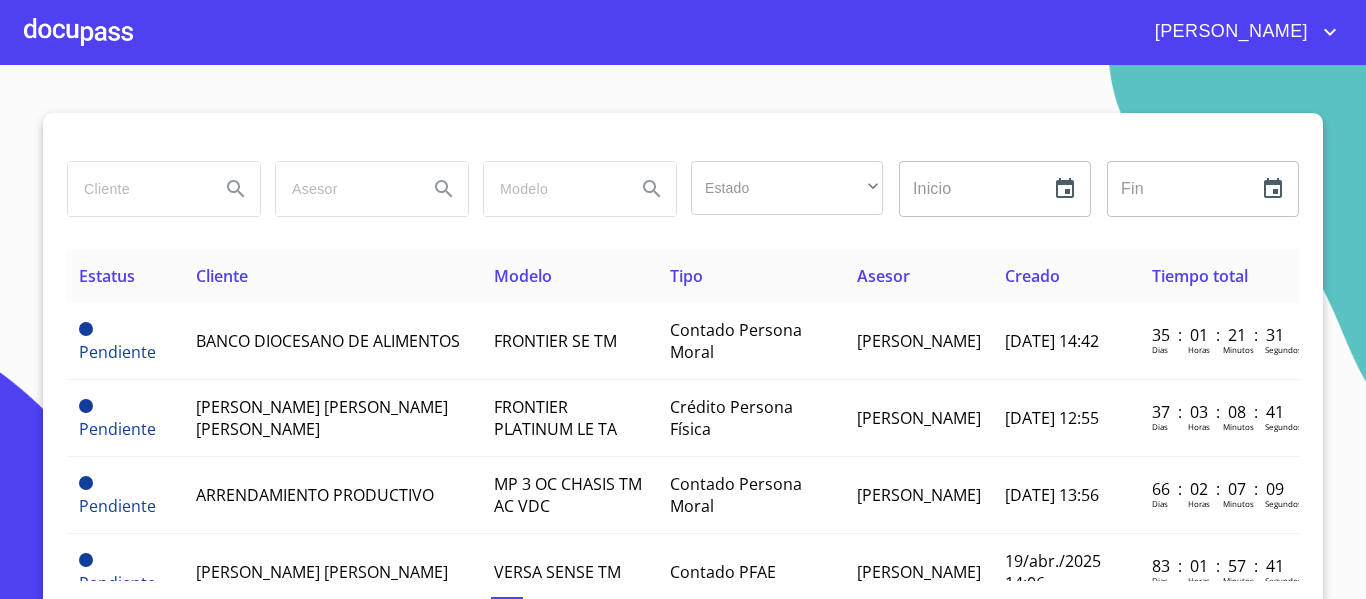 click at bounding box center (136, 189) 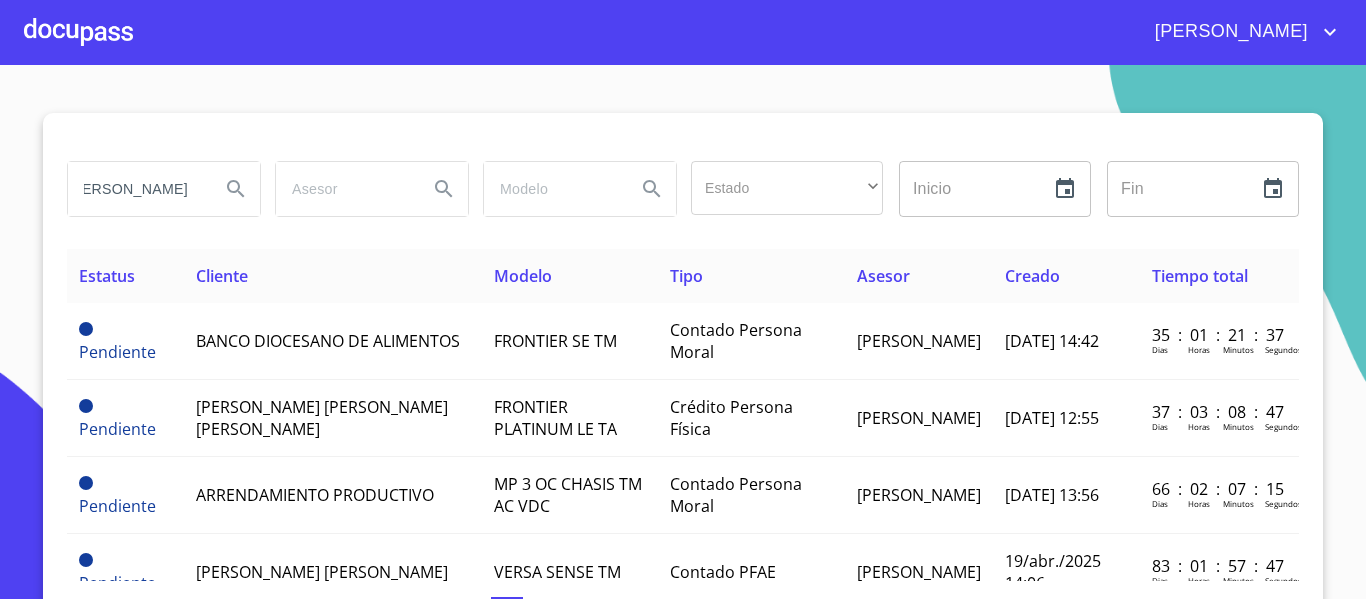 scroll, scrollTop: 0, scrollLeft: 58, axis: horizontal 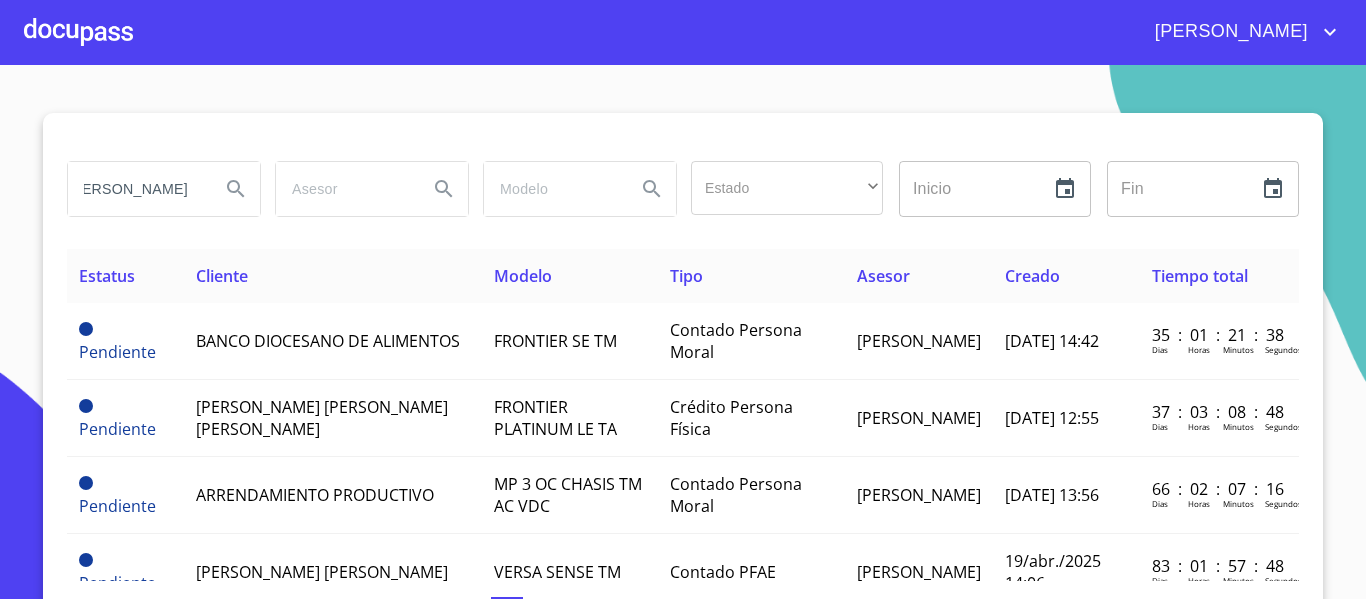 type on "[PERSON_NAME]" 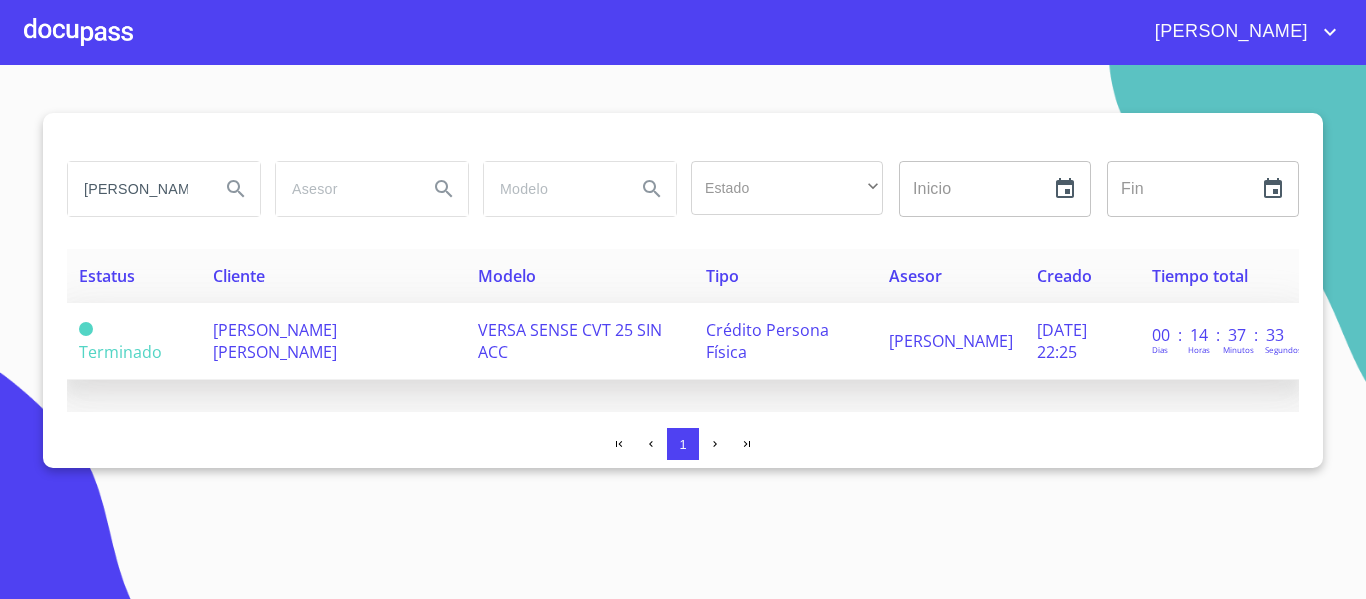 click on "VERSA SENSE CVT 25 SIN ACC" at bounding box center (580, 341) 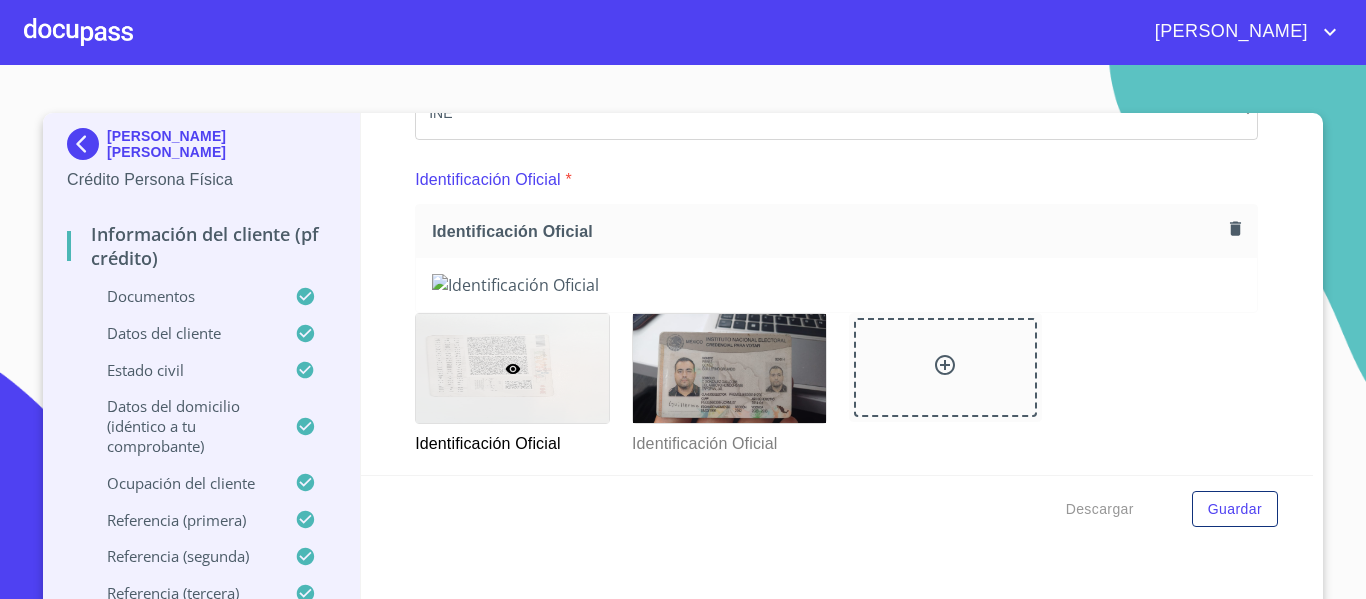 scroll, scrollTop: 200, scrollLeft: 0, axis: vertical 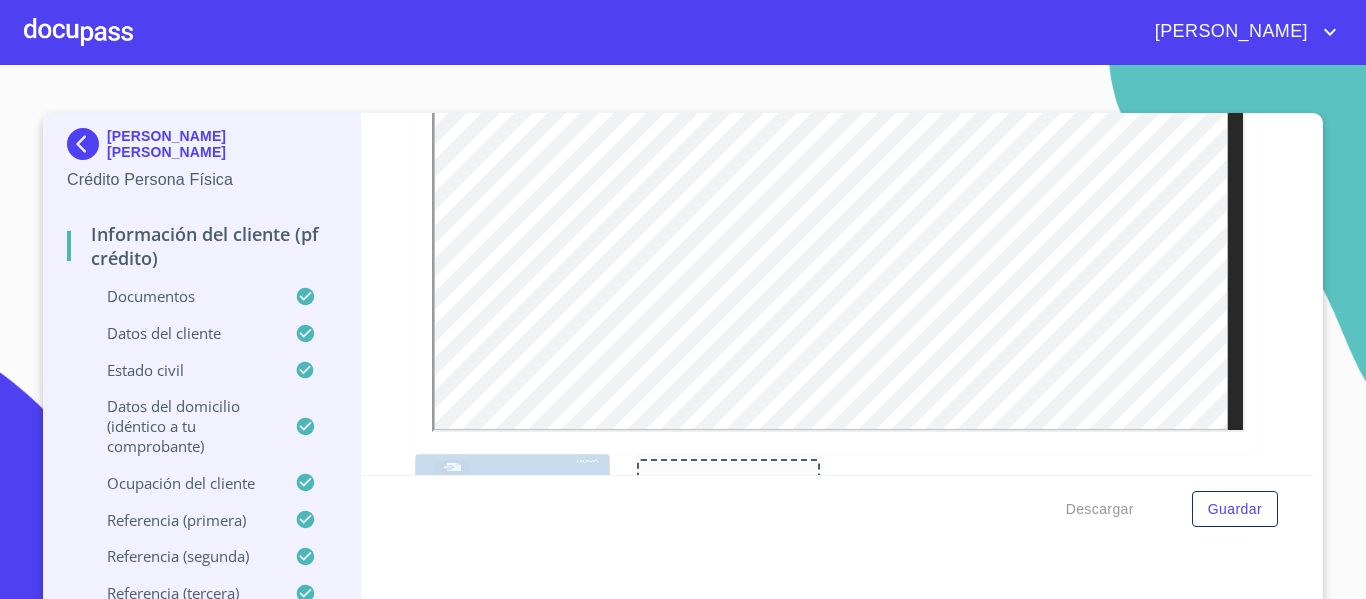 click 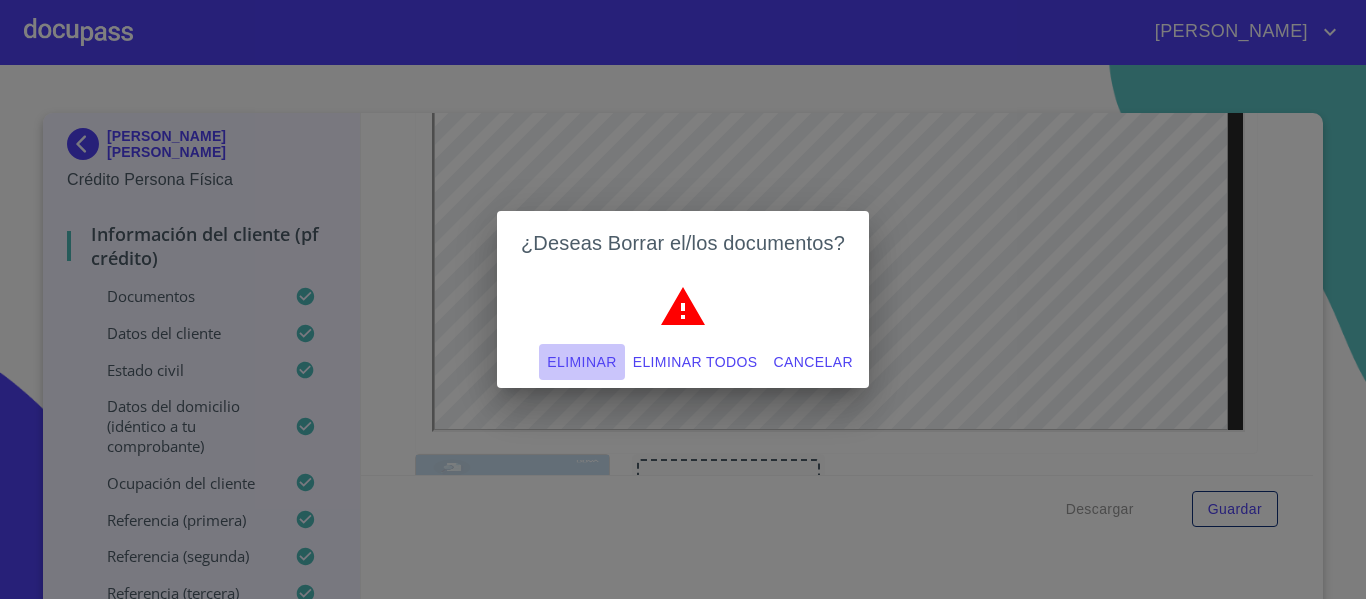 click on "Eliminar" at bounding box center [581, 362] 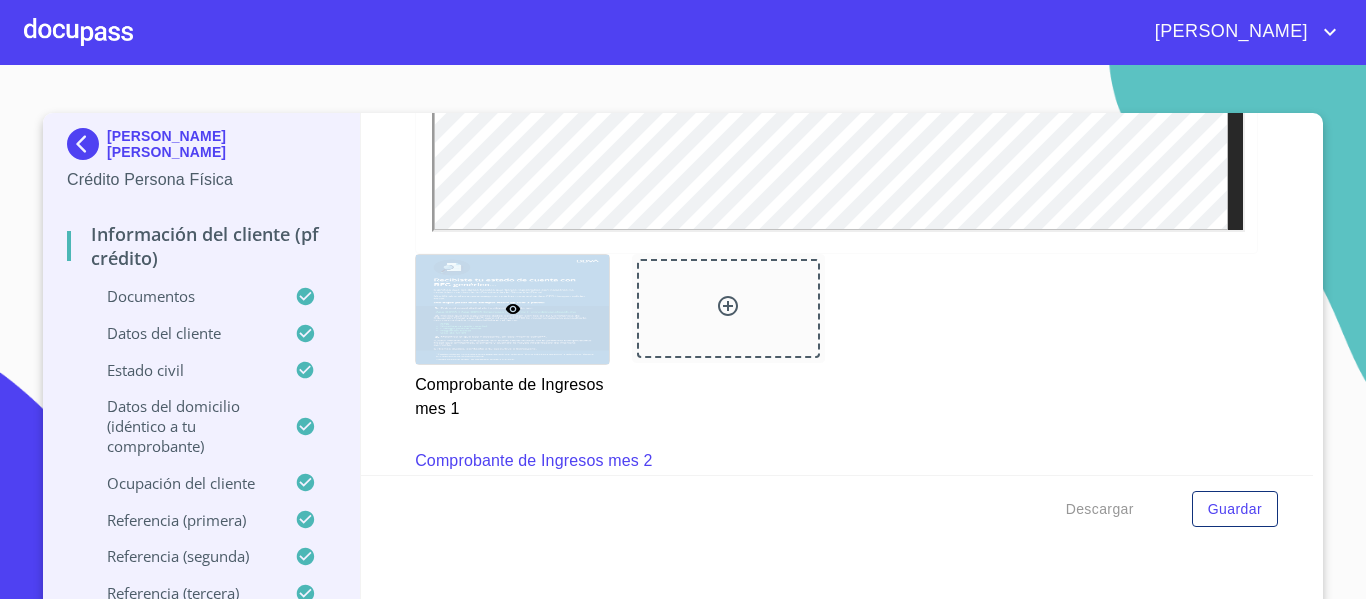 scroll, scrollTop: 2100, scrollLeft: 0, axis: vertical 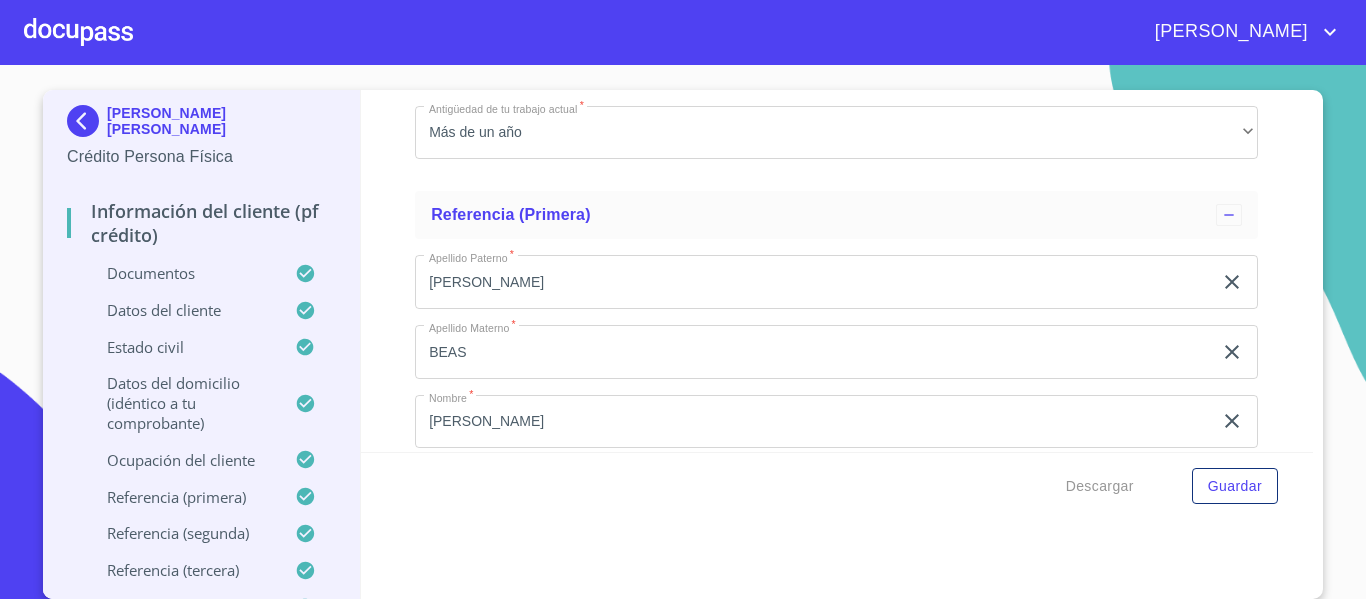 click 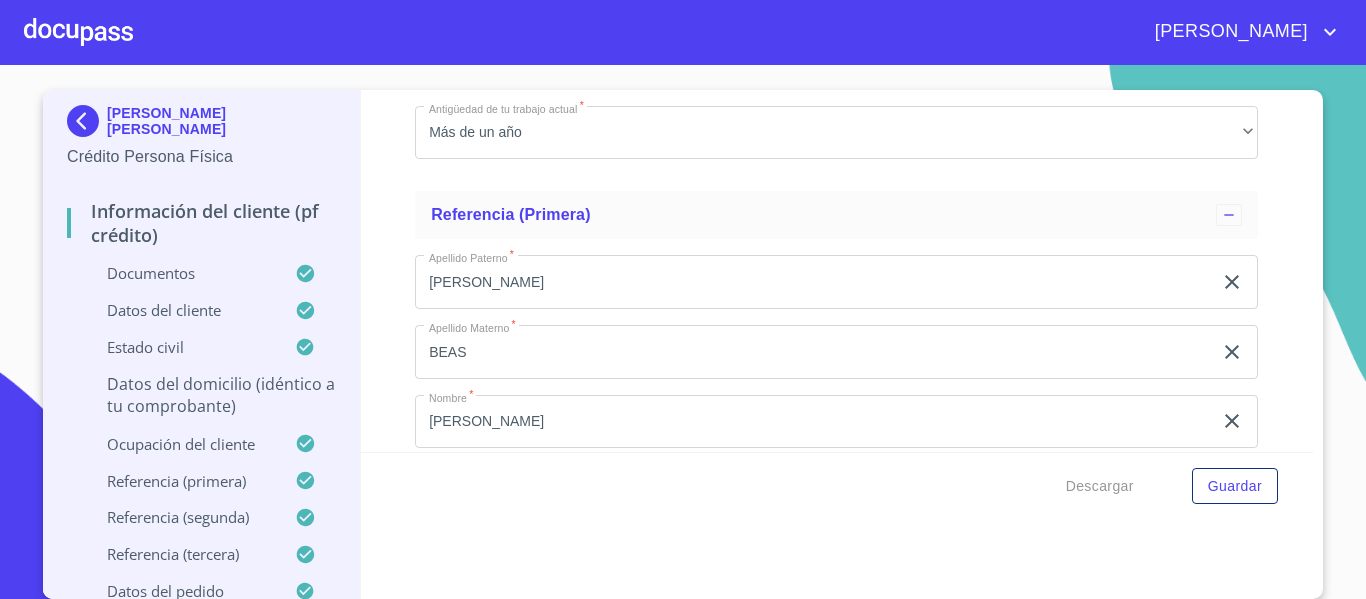 click on "Documento de identificación.   *" at bounding box center (813, -3798) 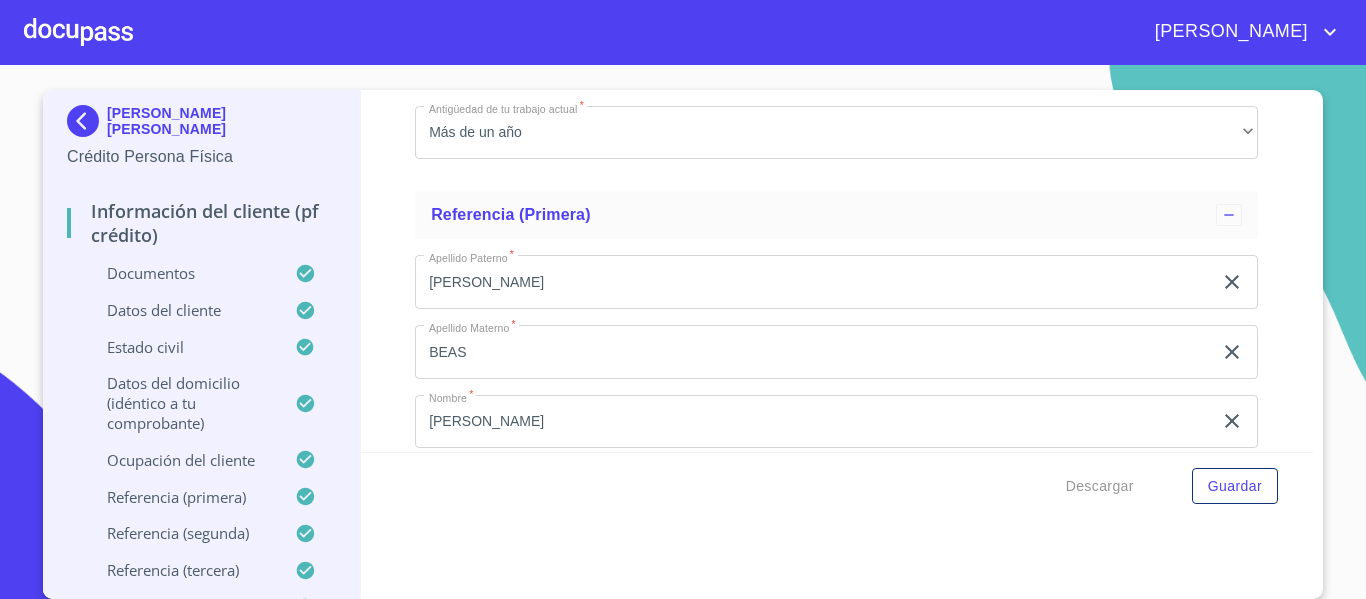 type on "268" 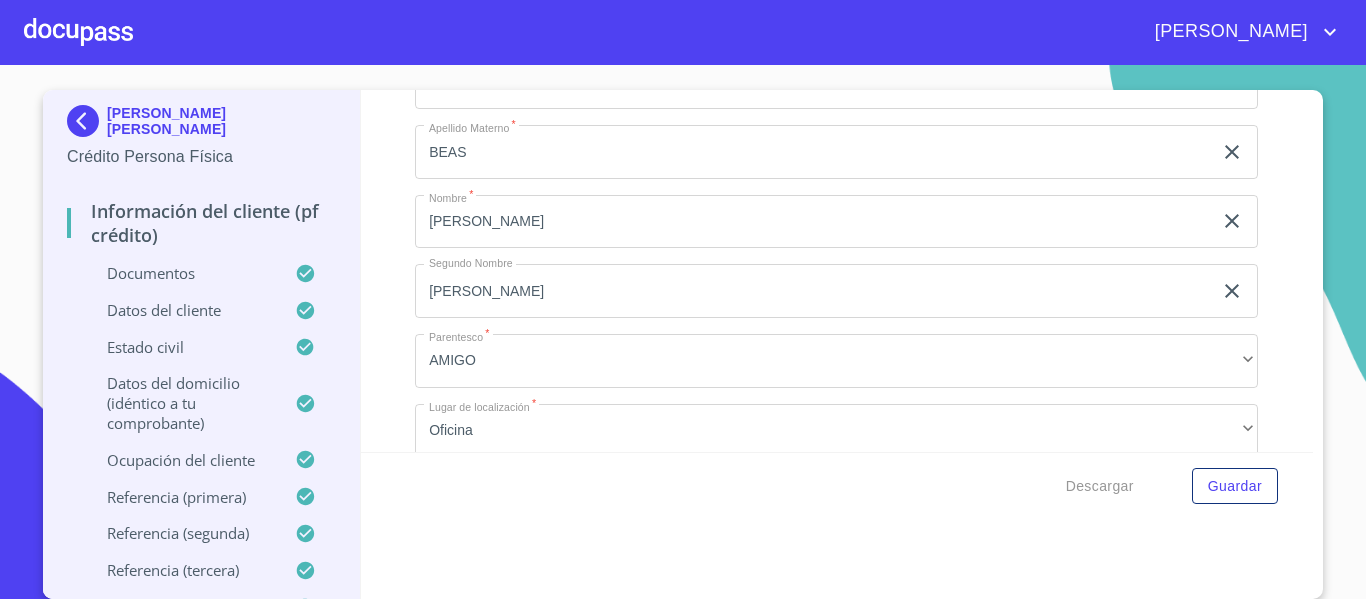 scroll, scrollTop: 9100, scrollLeft: 0, axis: vertical 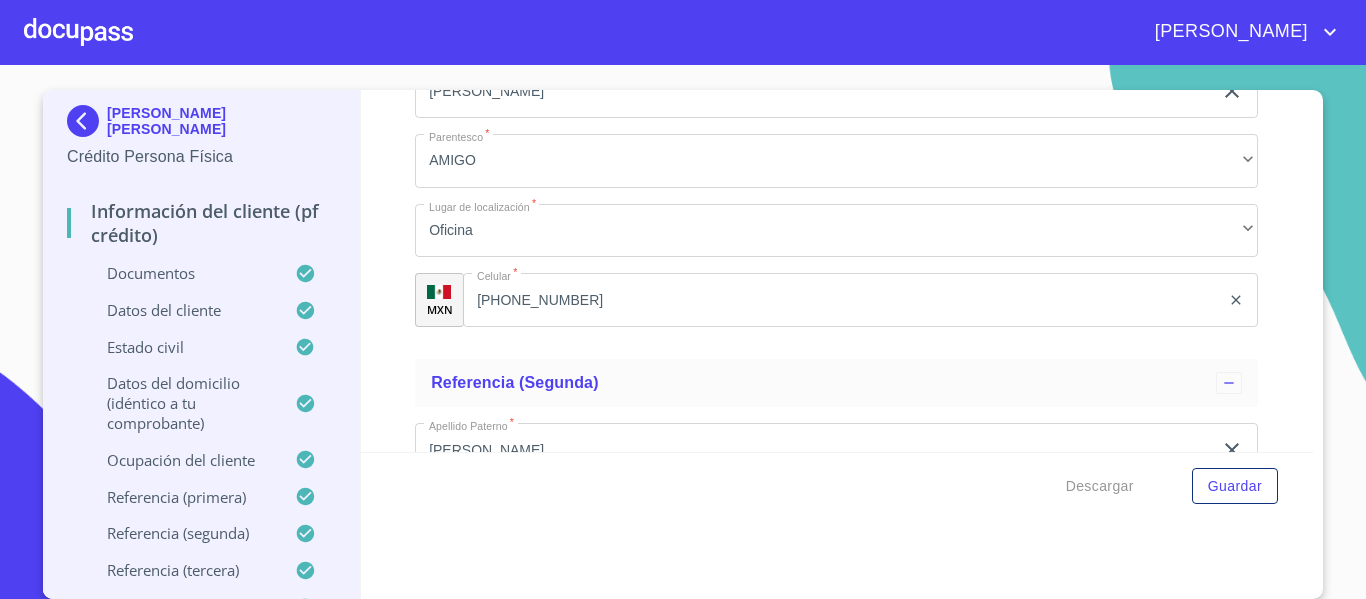type on "PROL FEDERALISMO" 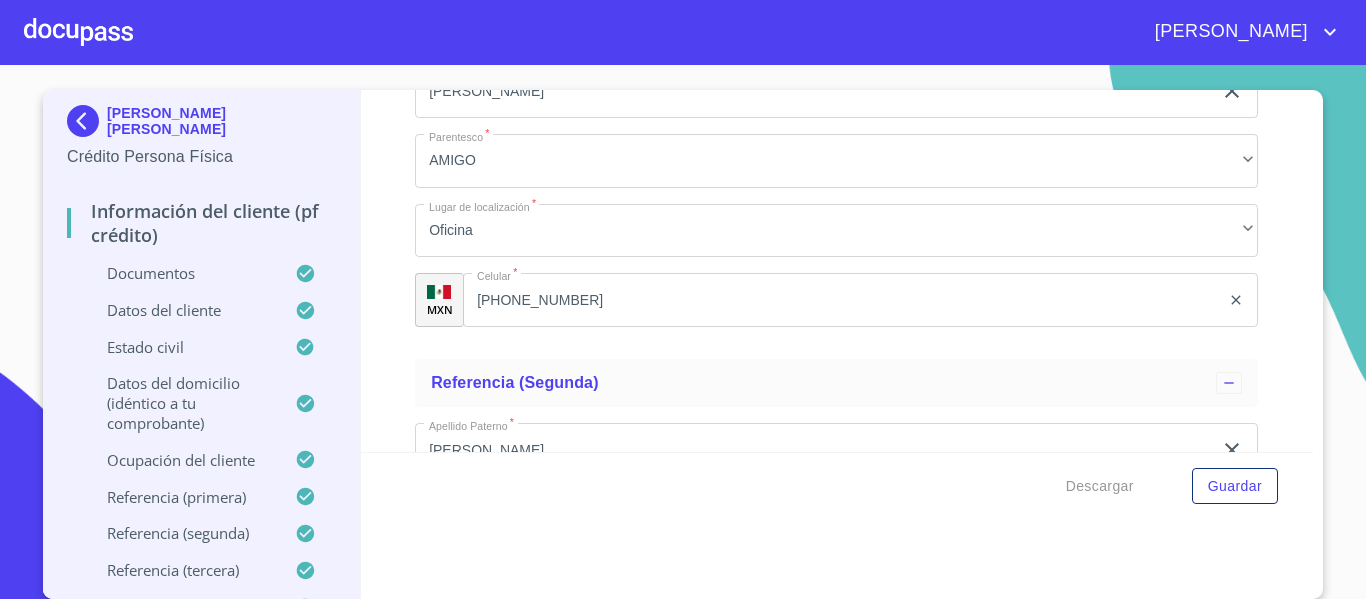 type on "$3" 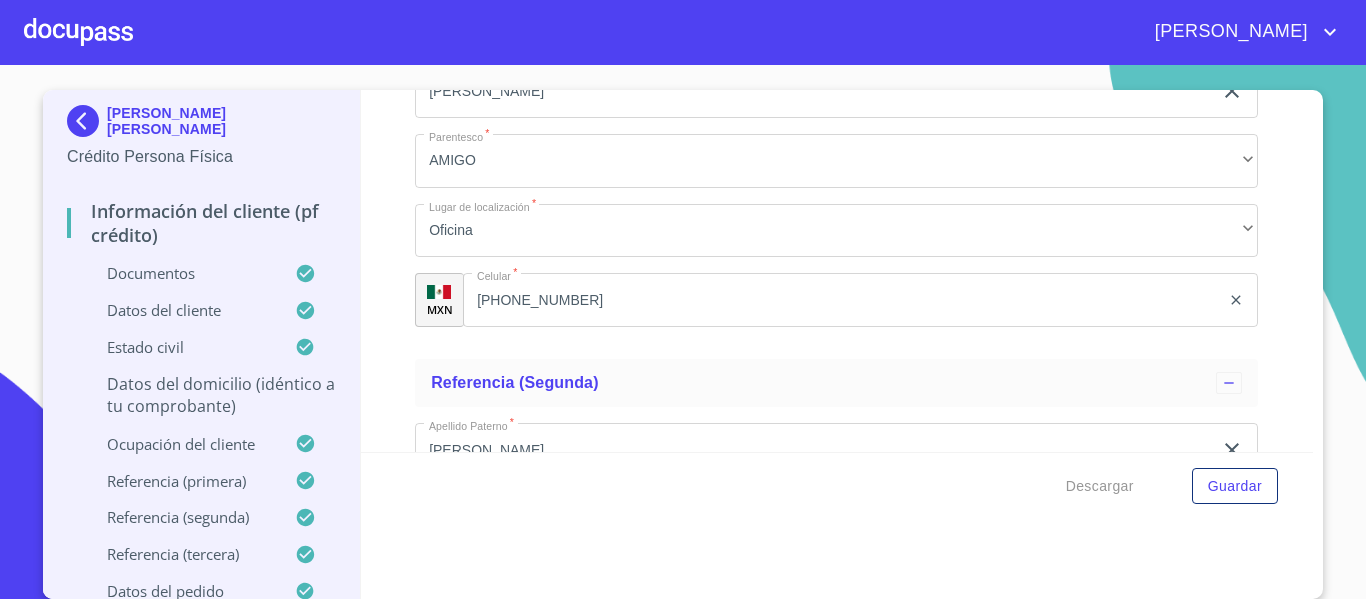 type on "$1,800,000" 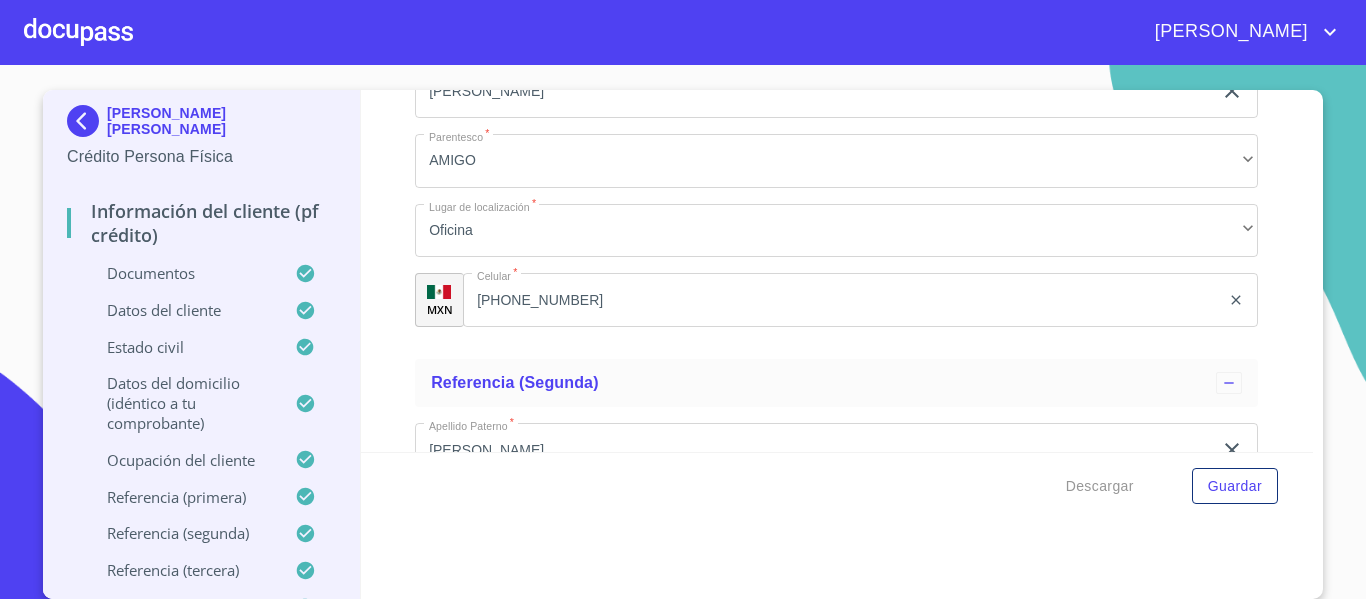 type on "T" 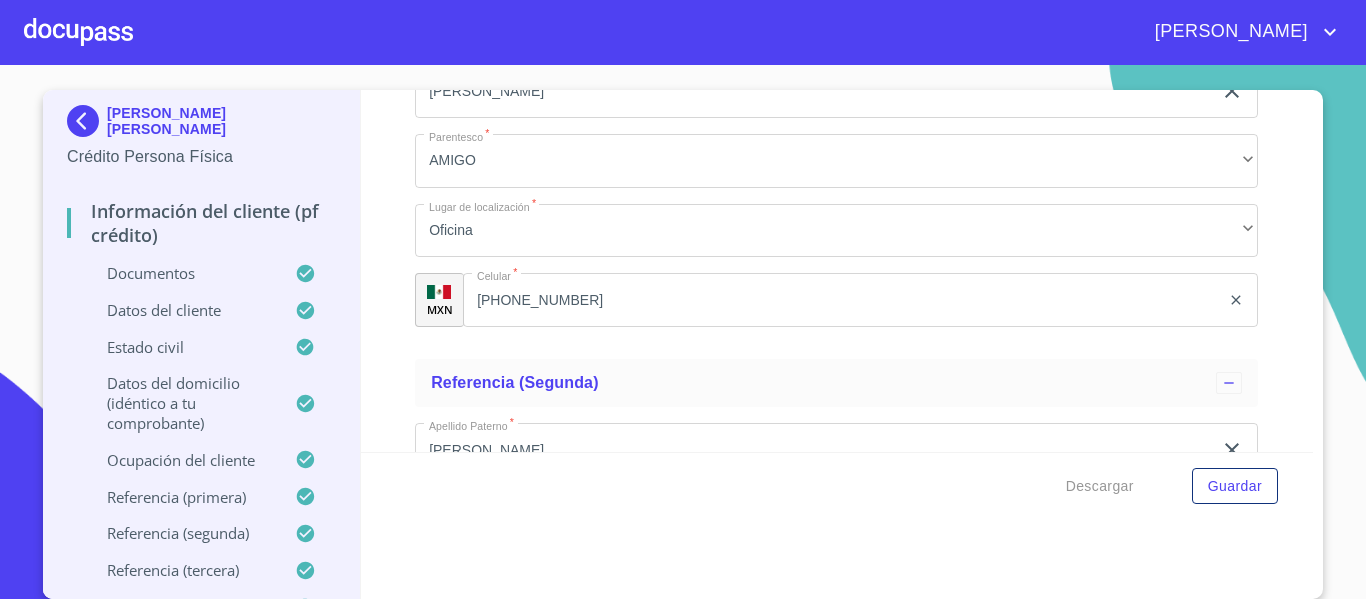 type on "[PERSON_NAME]" 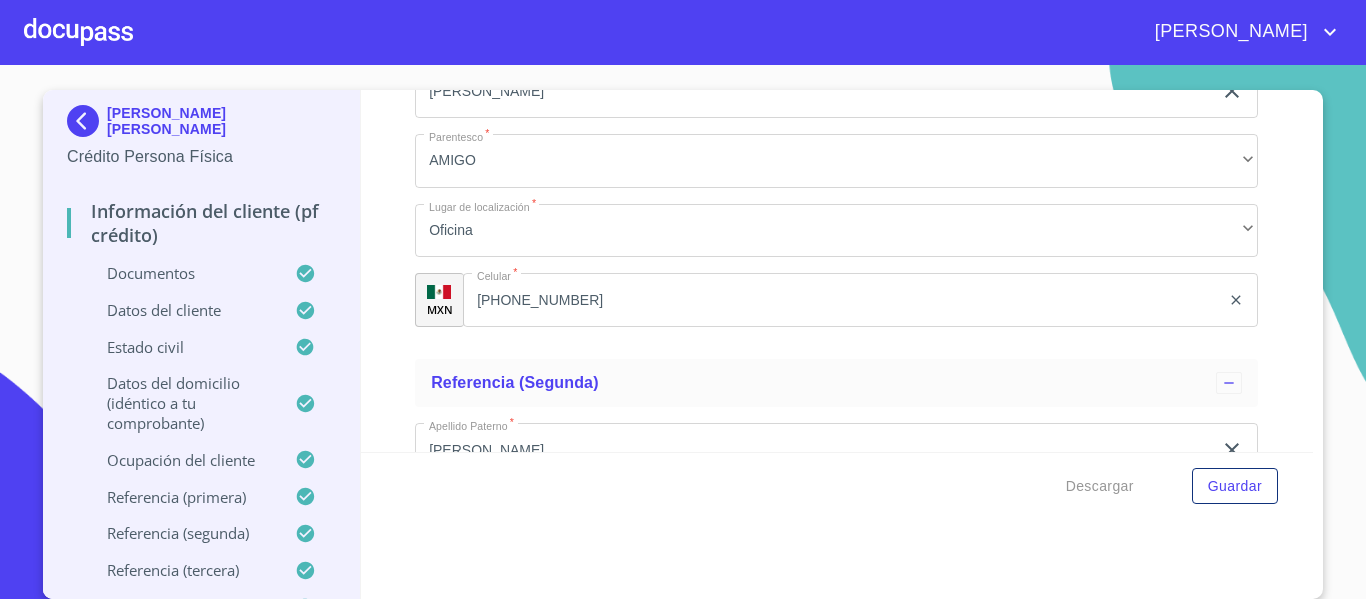 type on "T" 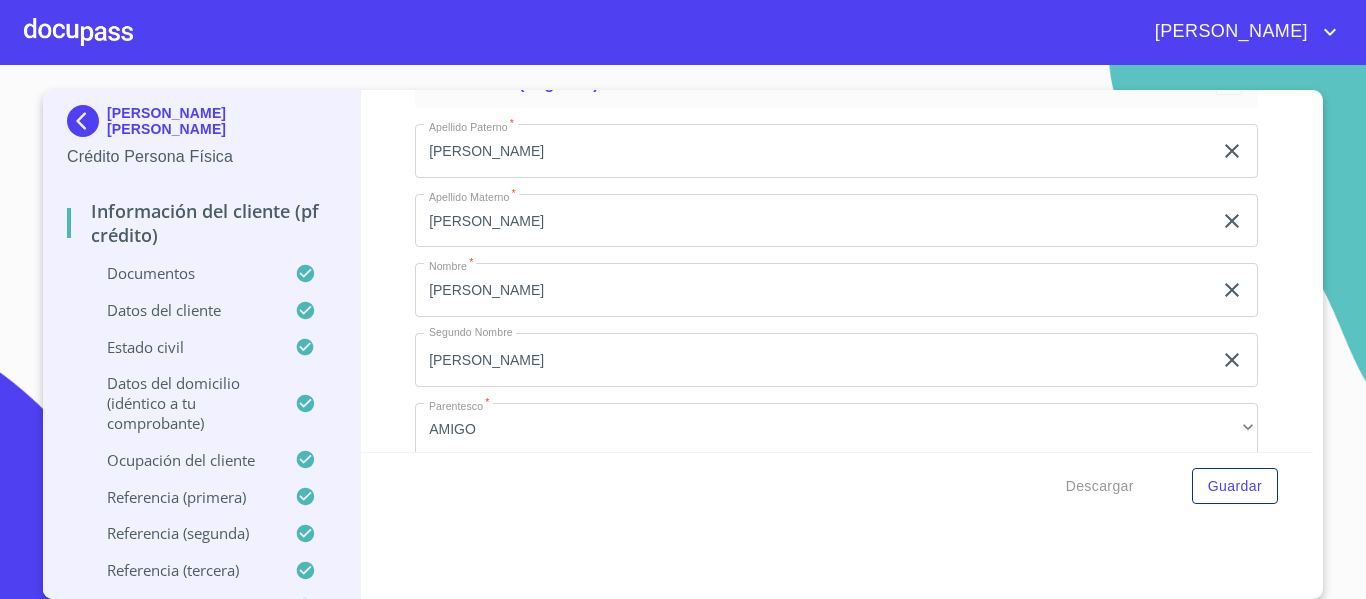 scroll, scrollTop: 9400, scrollLeft: 0, axis: vertical 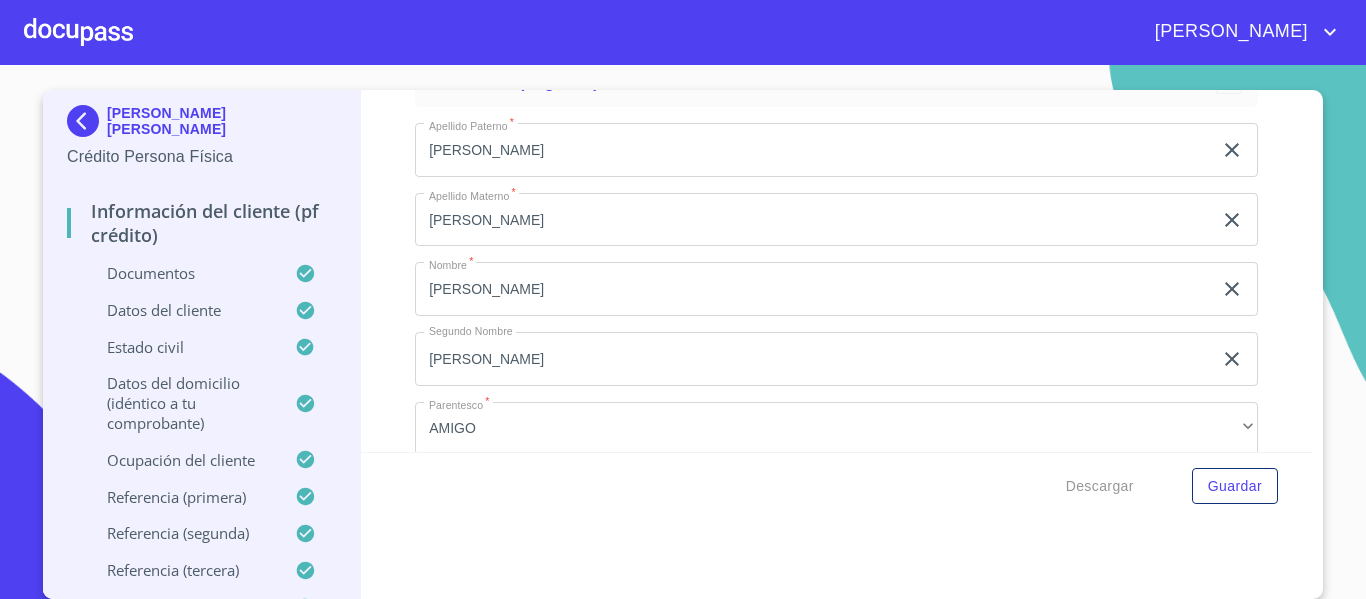 type on "ZAPOPAN" 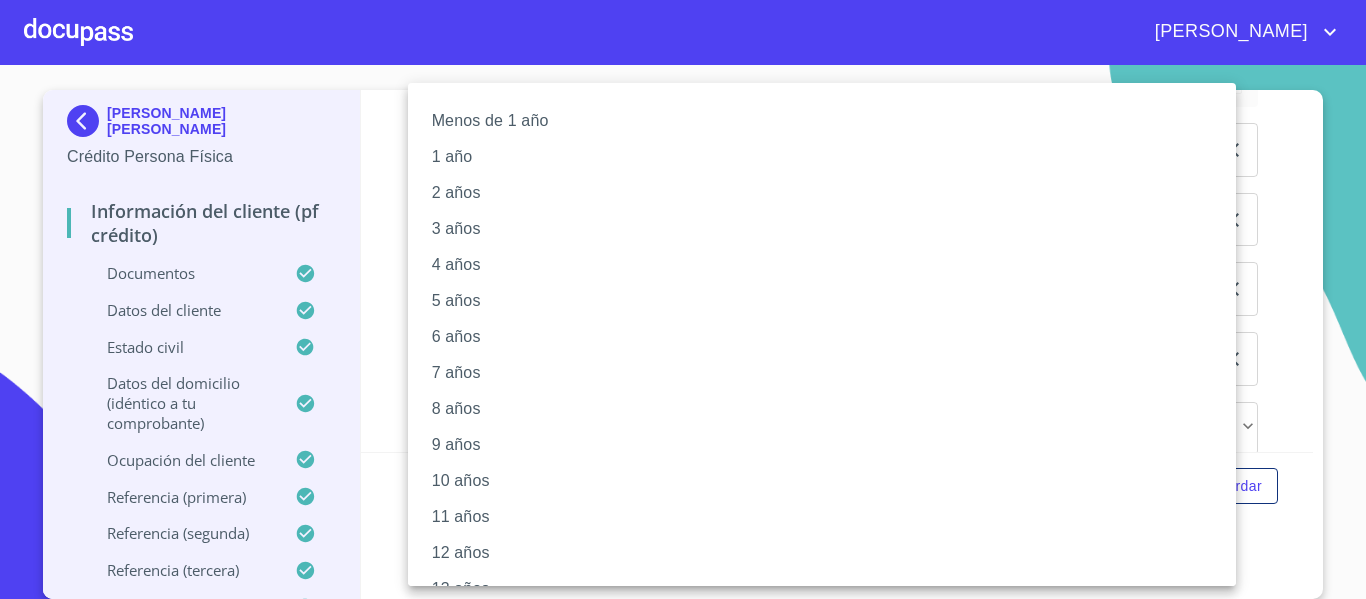 scroll, scrollTop: 281, scrollLeft: 0, axis: vertical 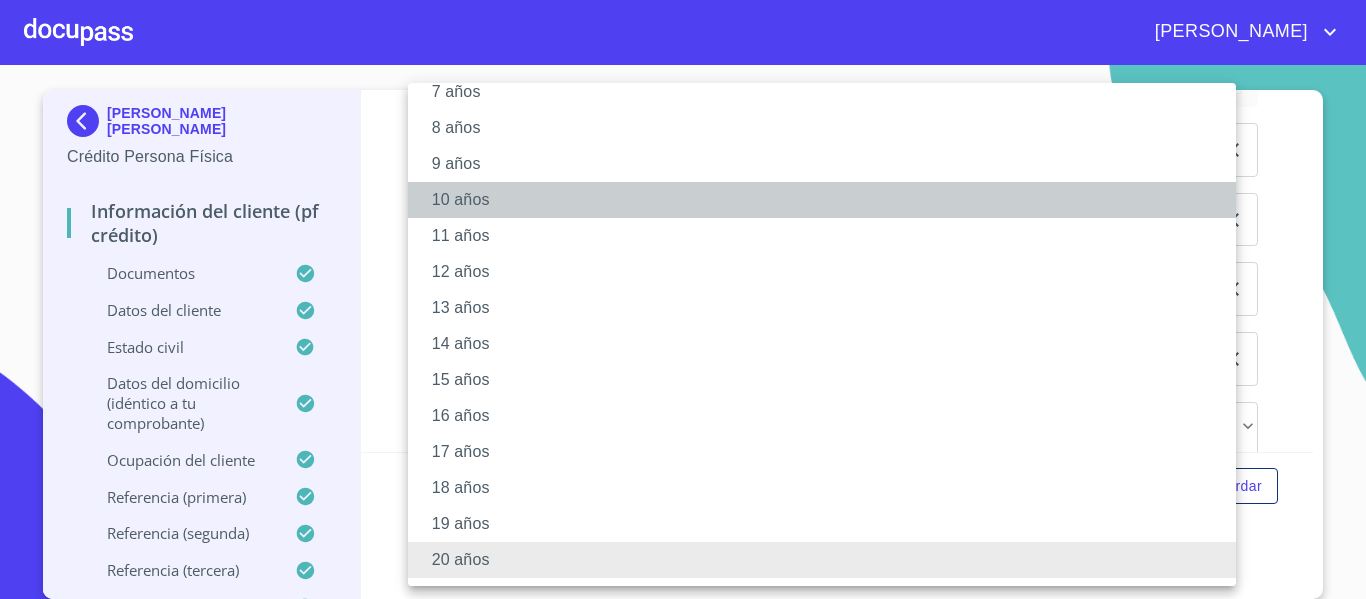 click on "10 años" at bounding box center [829, 200] 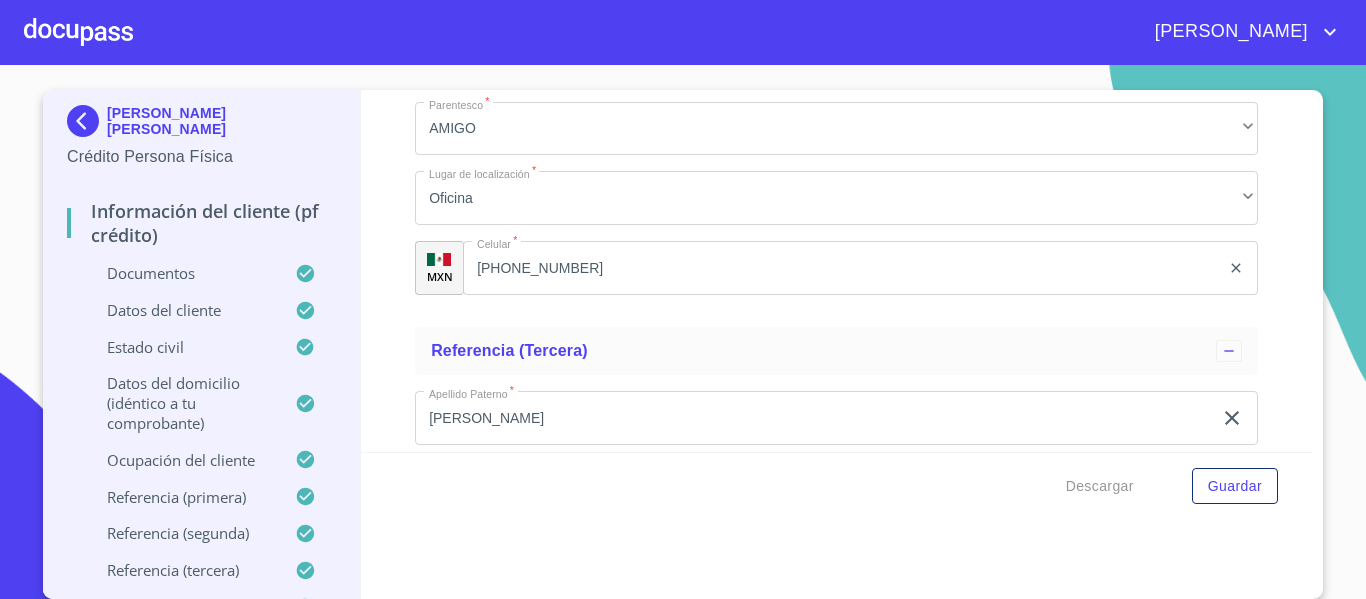 scroll, scrollTop: 9800, scrollLeft: 0, axis: vertical 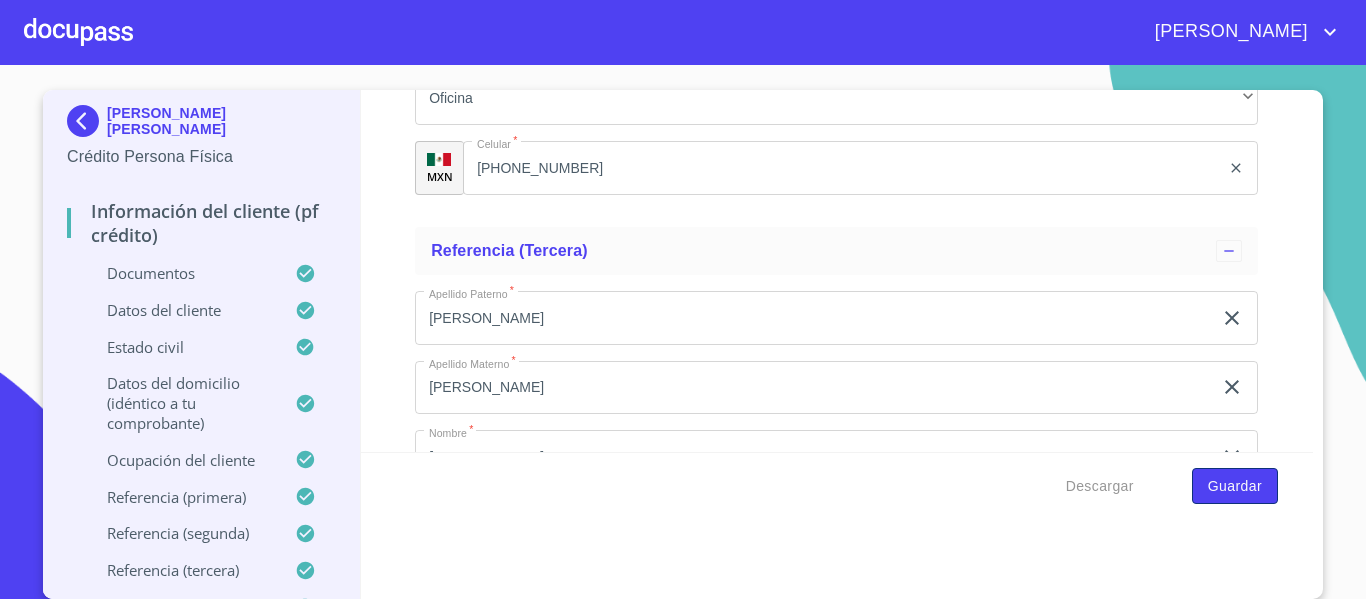click on "Guardar" at bounding box center [1235, 486] 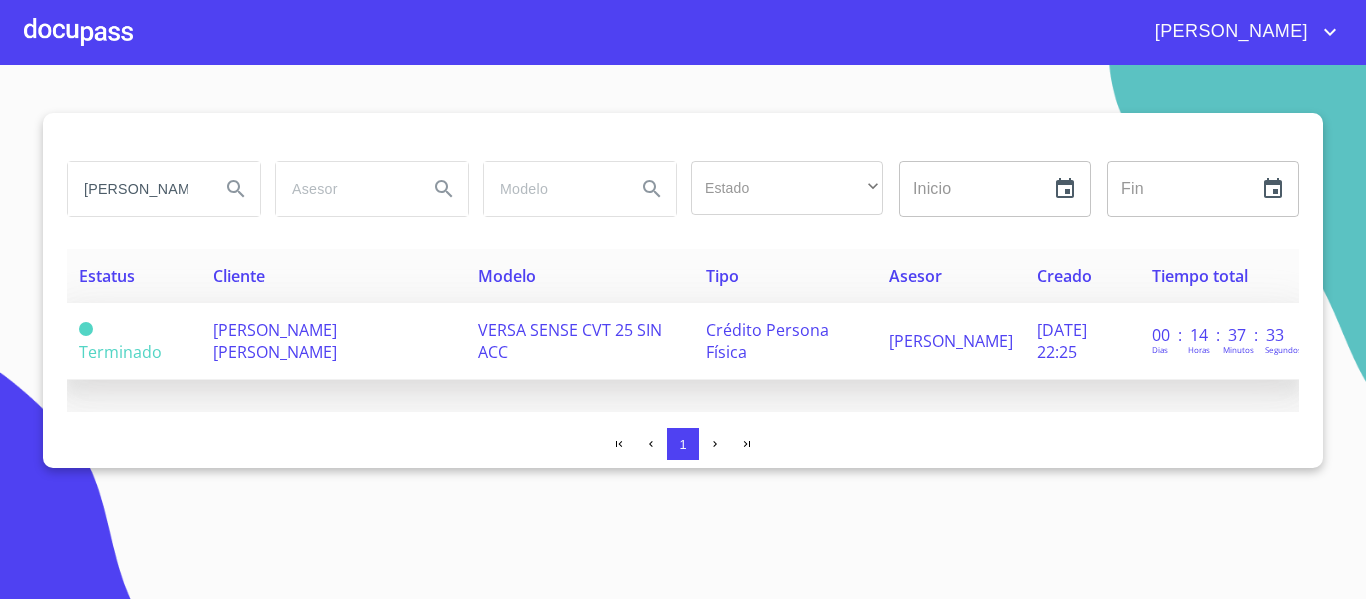 click on "[PERSON_NAME]" at bounding box center [951, 341] 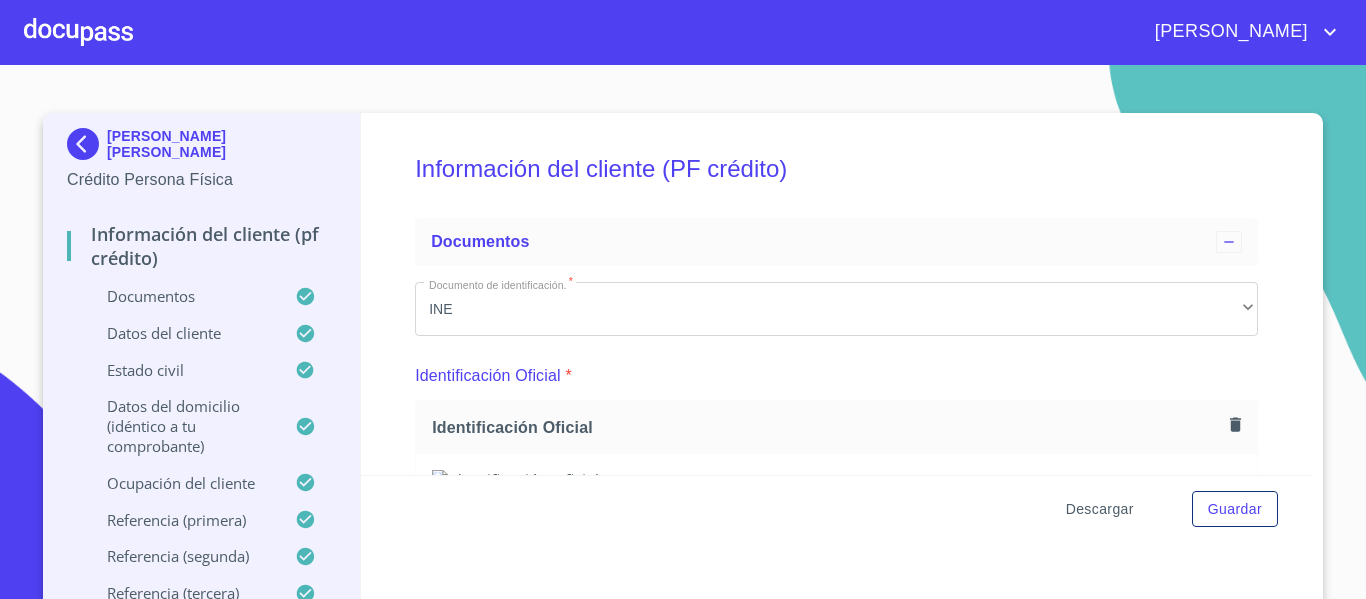 click on "Descargar" at bounding box center (1100, 509) 